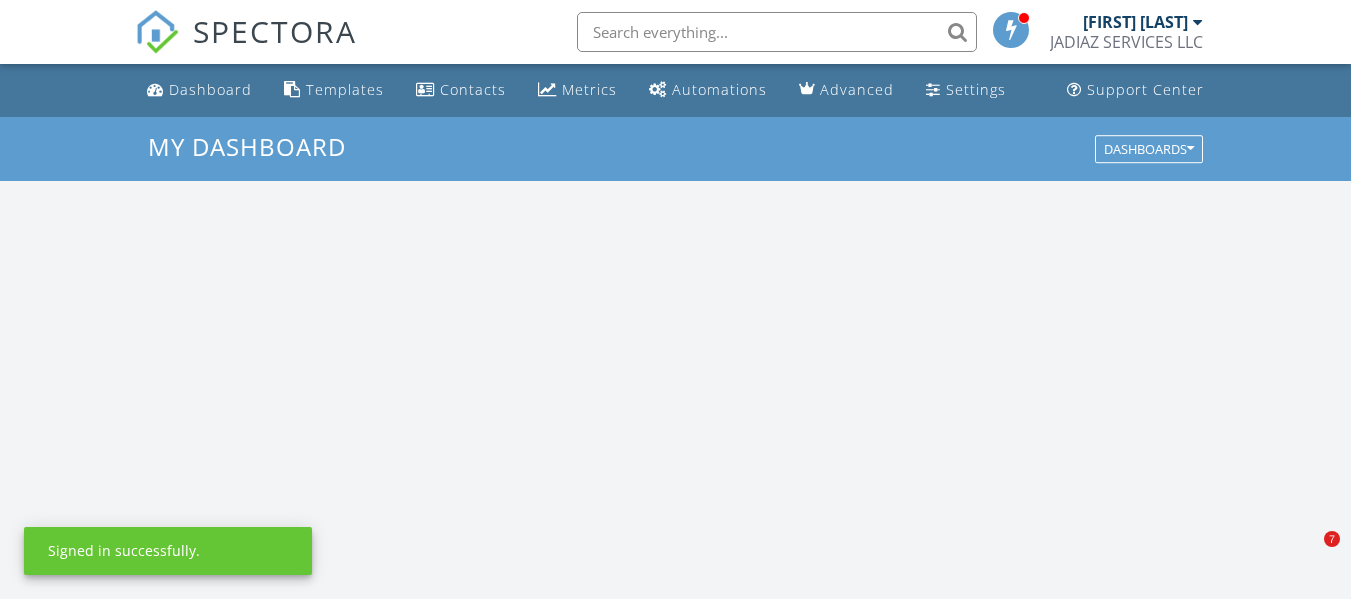 scroll, scrollTop: 0, scrollLeft: 0, axis: both 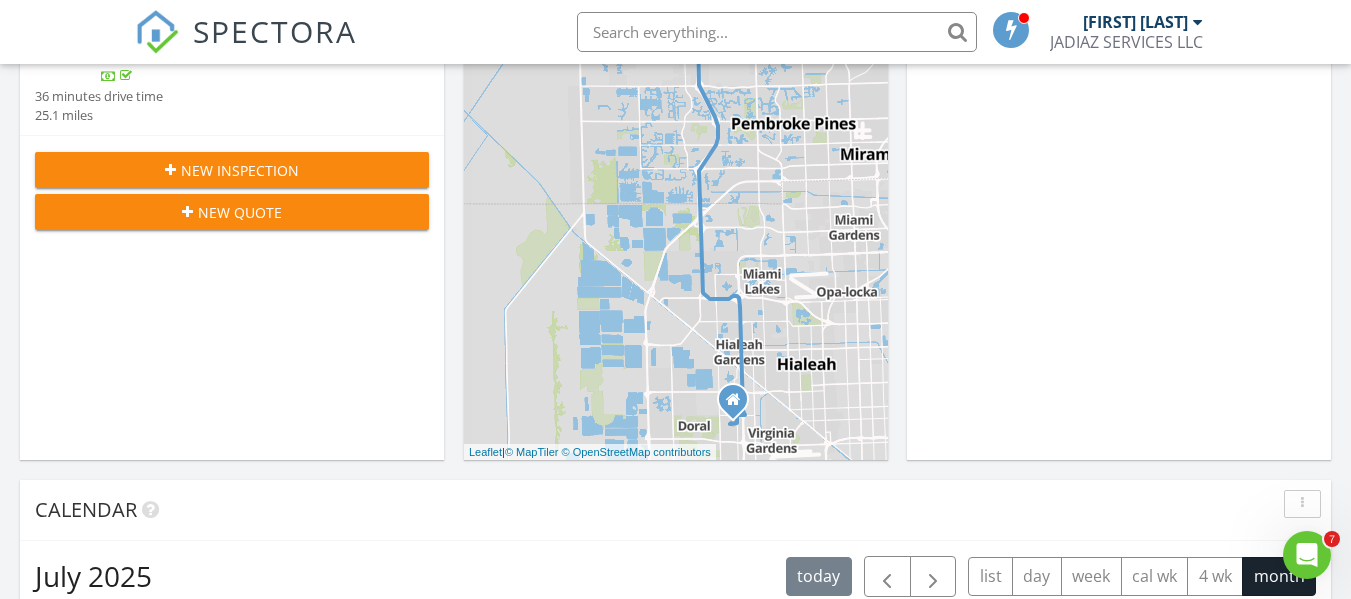 click on "New Inspection" at bounding box center [240, 170] 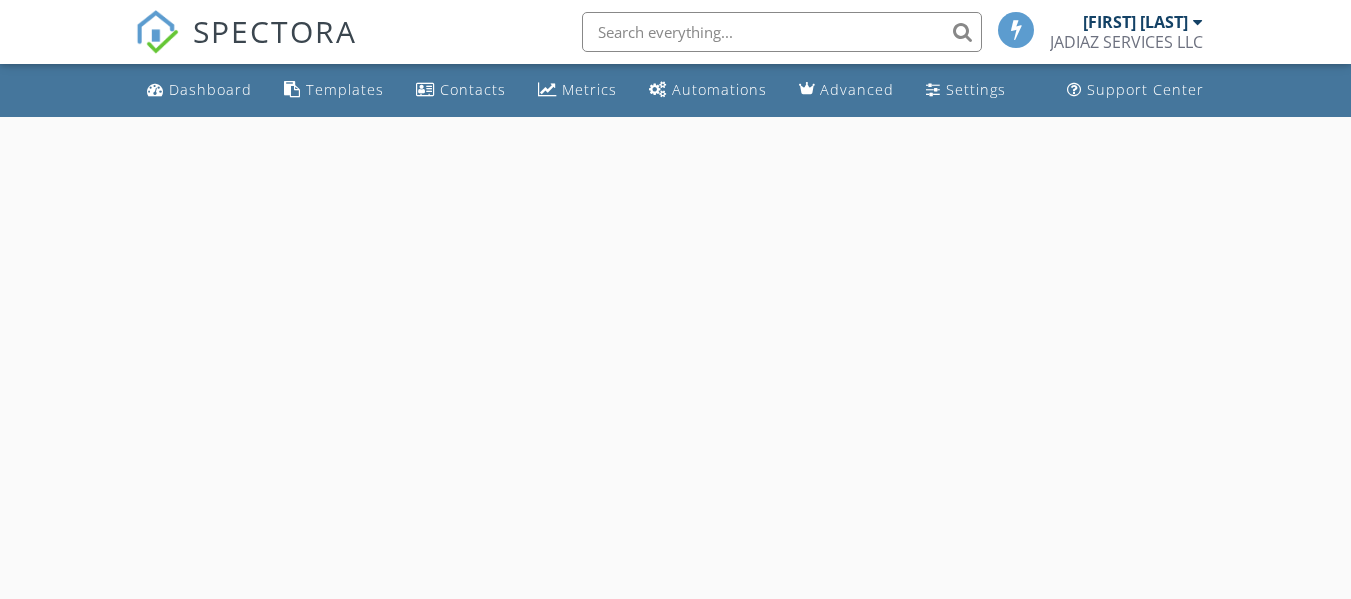 scroll, scrollTop: 0, scrollLeft: 0, axis: both 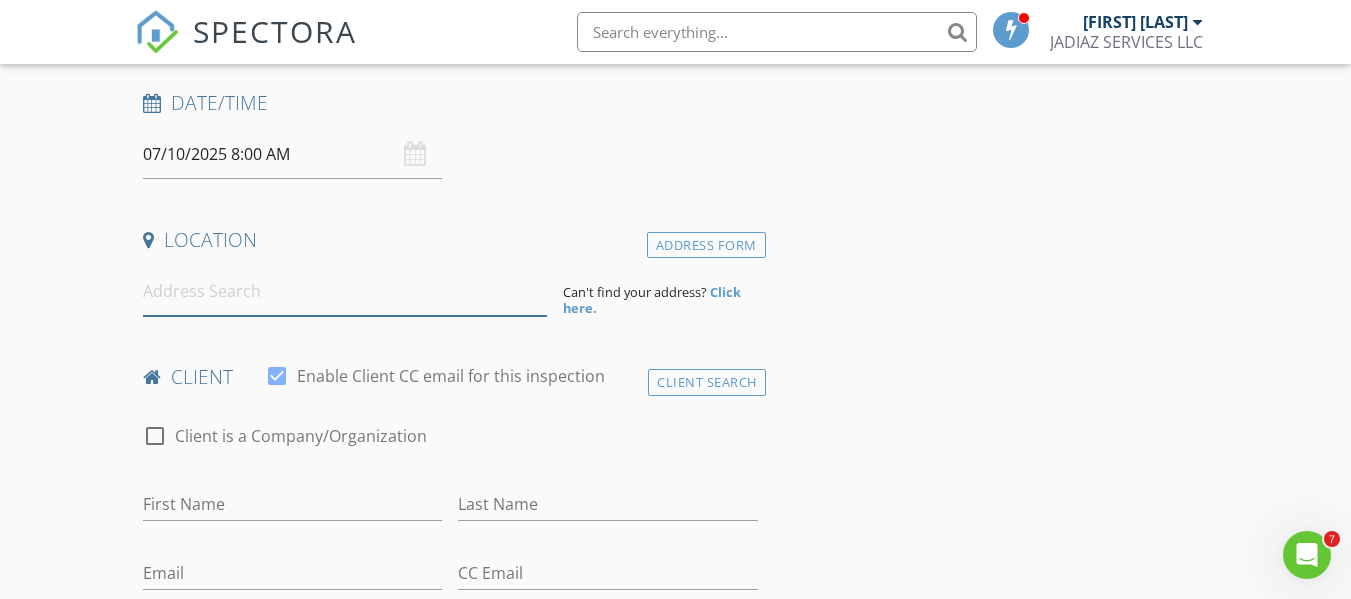 click at bounding box center [345, 291] 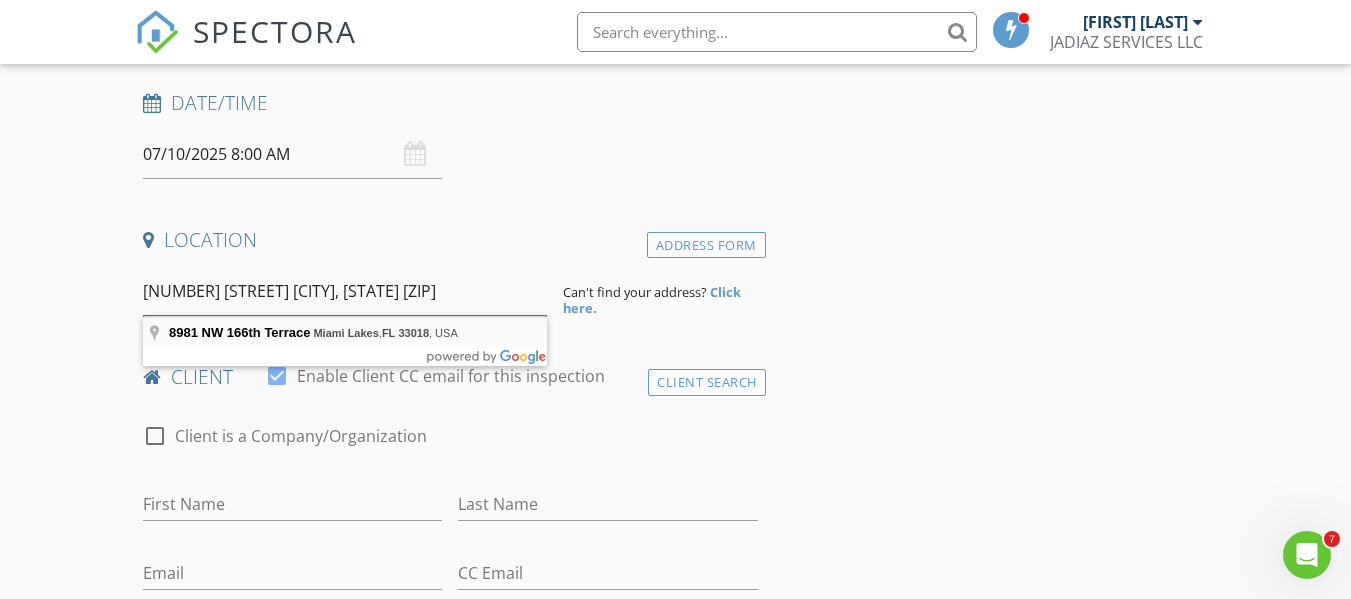 type on "[NUMBER] [STREET] [CITY], [STATE] [ZIP]" 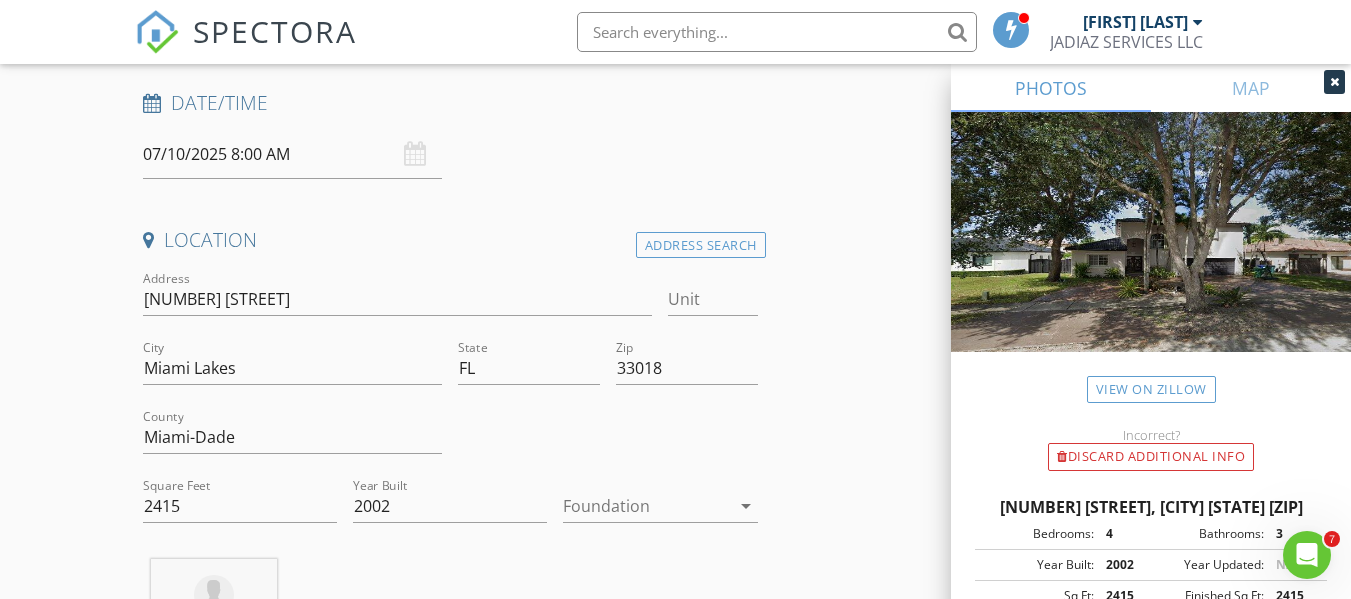 click at bounding box center [646, 506] 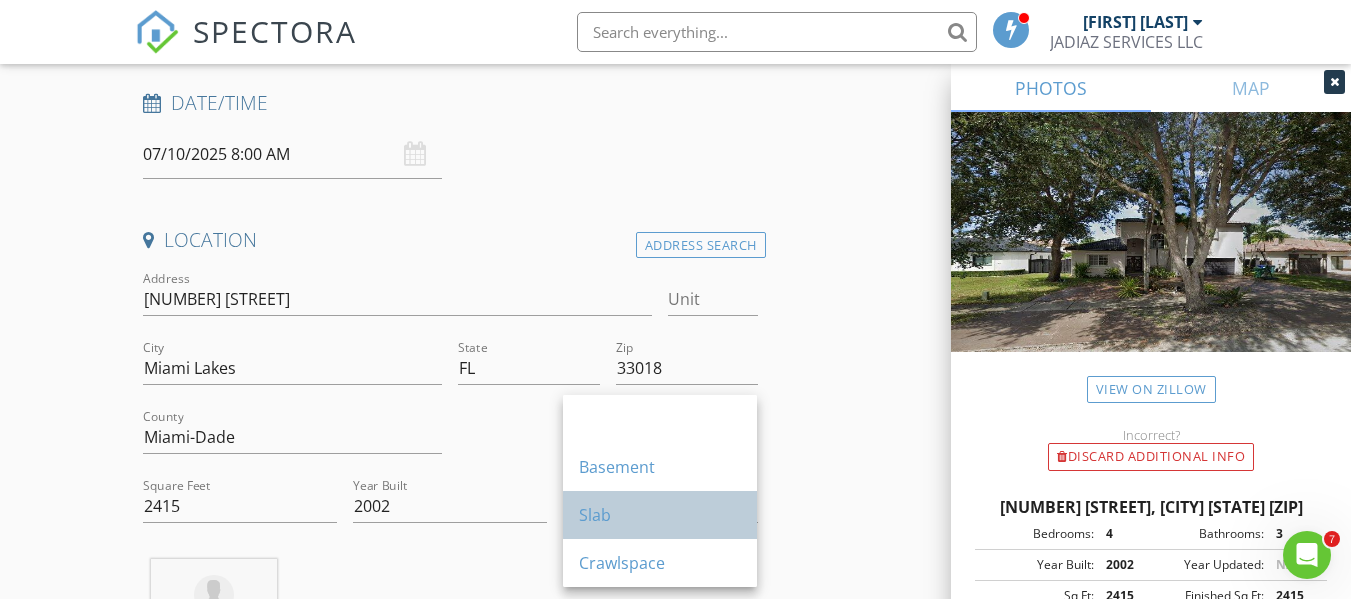 click on "Slab" at bounding box center (660, 419) 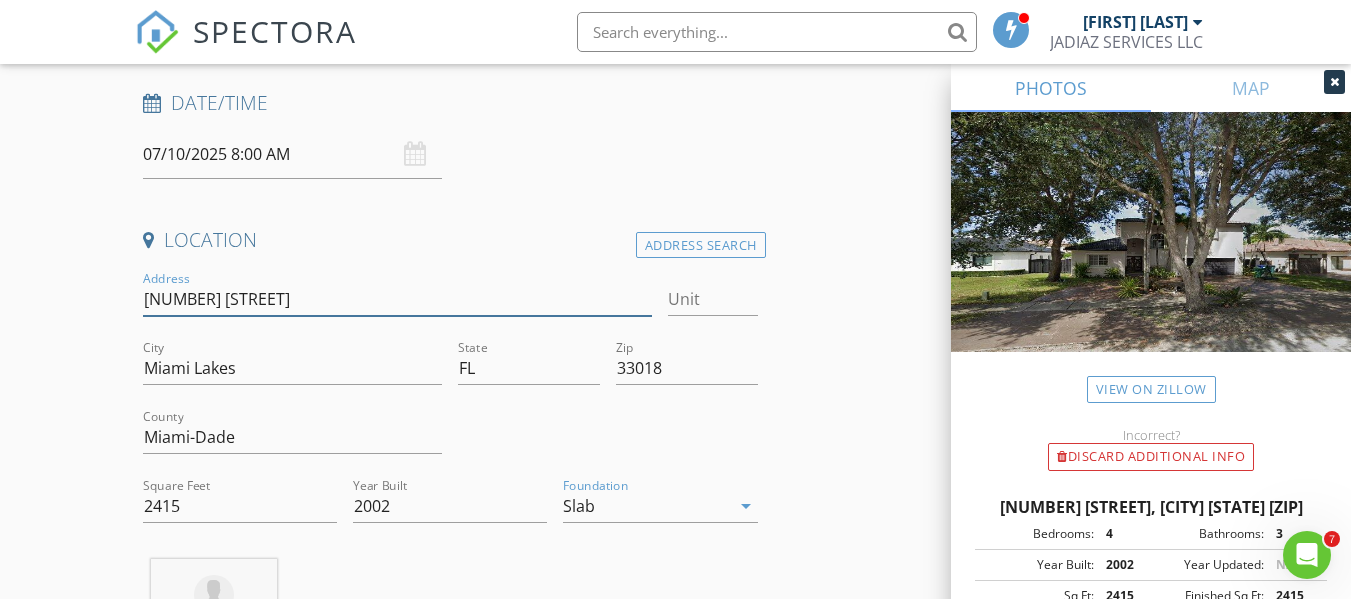 drag, startPoint x: 285, startPoint y: 302, endPoint x: 144, endPoint y: 303, distance: 141.00354 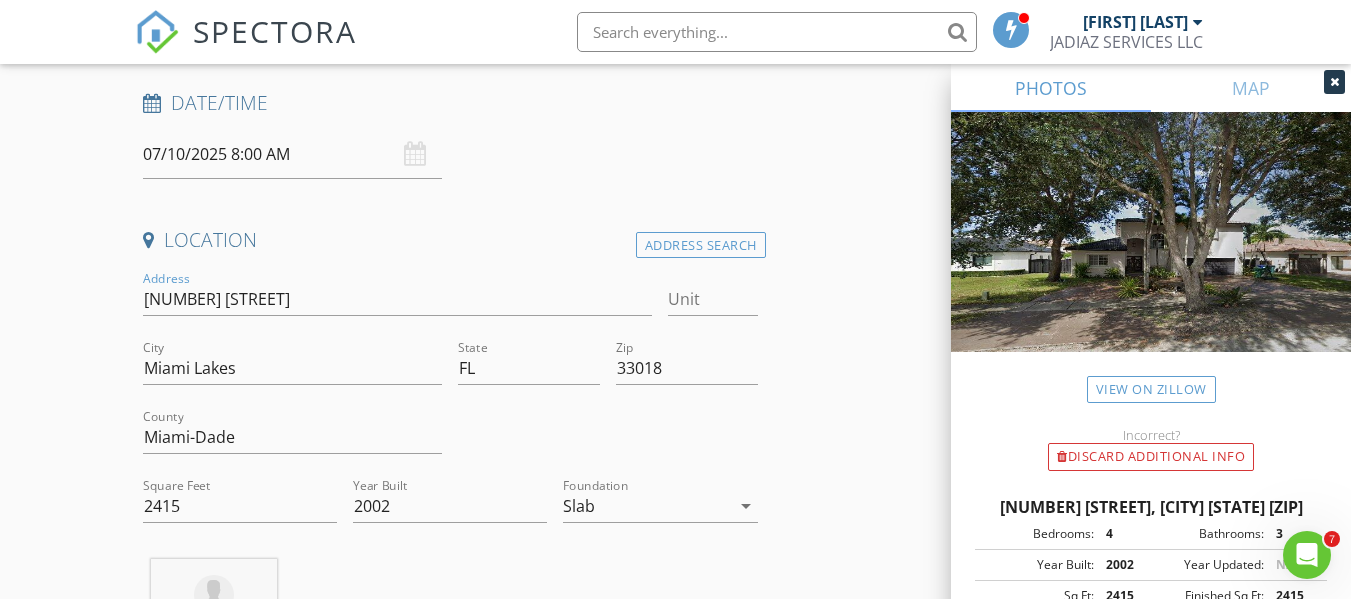 click on "New Inspection
Click here to use the New Order Form
INSPECTOR(S)
check_box   JASON DIAZ   PRIMARY   JASON DIAZ arrow_drop_down   check_box_outline_blank JASON DIAZ specifically requested
Date/Time
07/10/2025 8:00 AM
Location
Address Search       Address 8981 NW 166th Terrace   Unit   City Miami Lakes   State FL   Zip 33018   County Miami-Dade     Square Feet 2415   Year Built 2002   Foundation Slab arrow_drop_down     JASON DIAZ     9.4 miles     (18 minutes)
client
check_box Enable Client CC email for this inspection   Client Search     check_box_outline_blank Client is a Company/Organization     First Name   Last Name   Email   CC Email   Phone           Notes   Private Notes
ADD ADDITIONAL client
SERVICES
check_box_outline_blank   Wind Mitigation" at bounding box center (675, 1538) 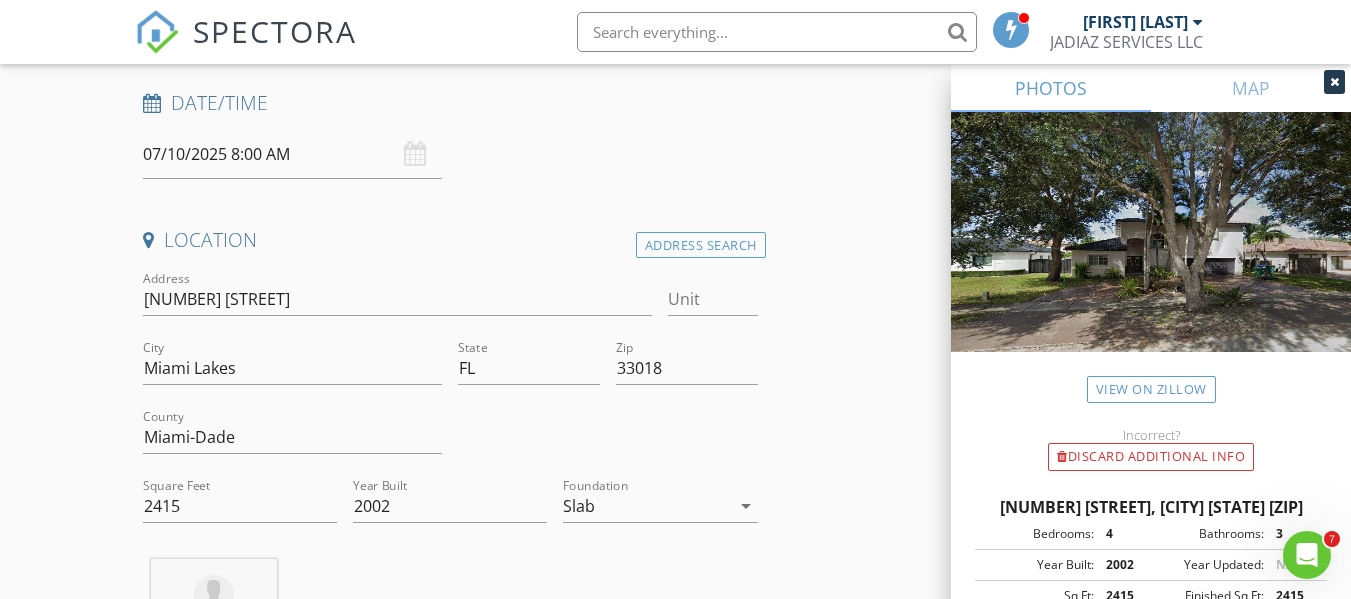 click on "07/10/2025 8:00 AM" at bounding box center [292, 154] 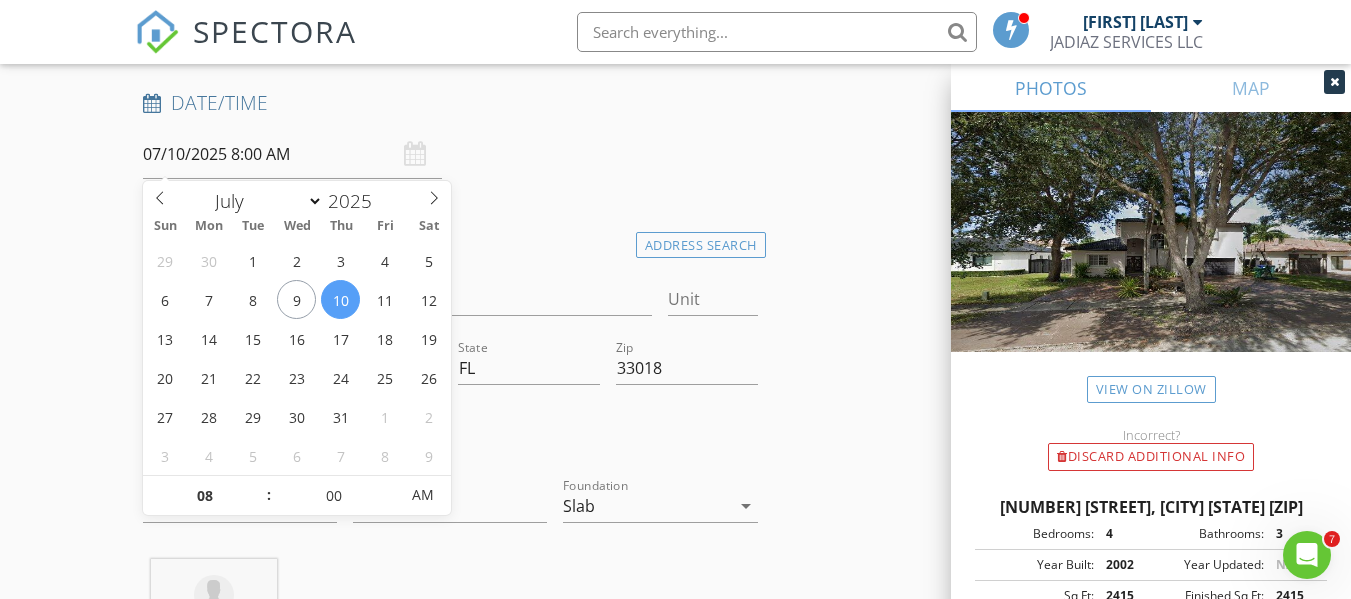 click on ":" at bounding box center [269, 495] 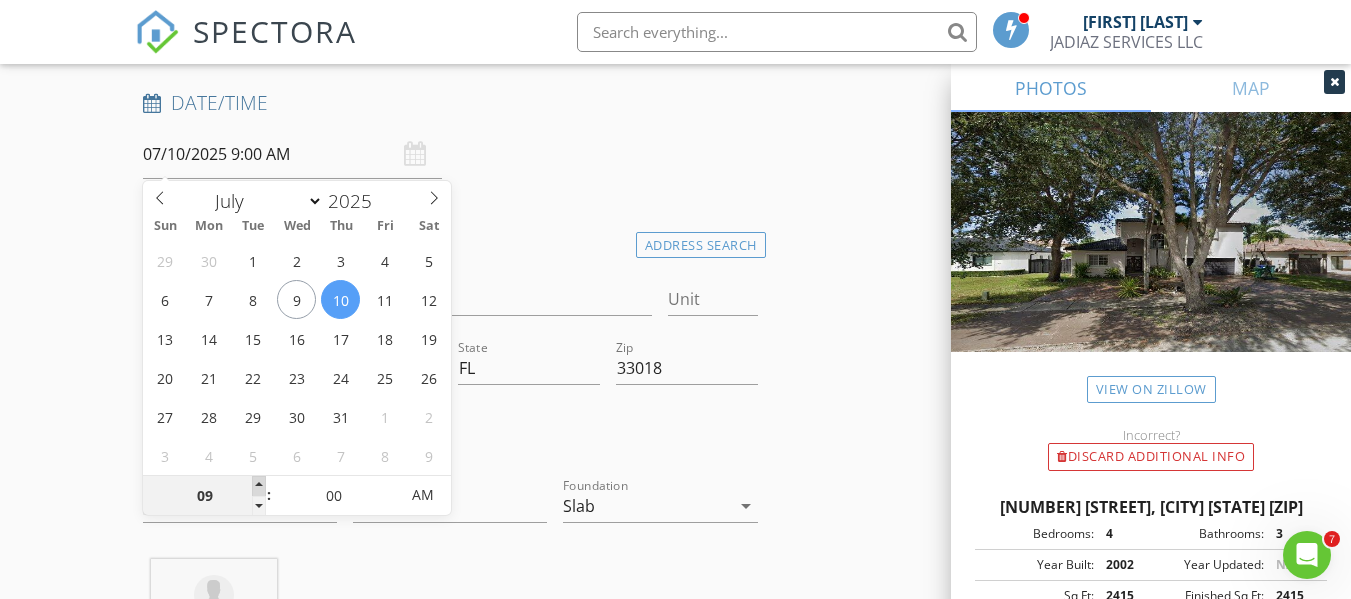 click at bounding box center (259, 486) 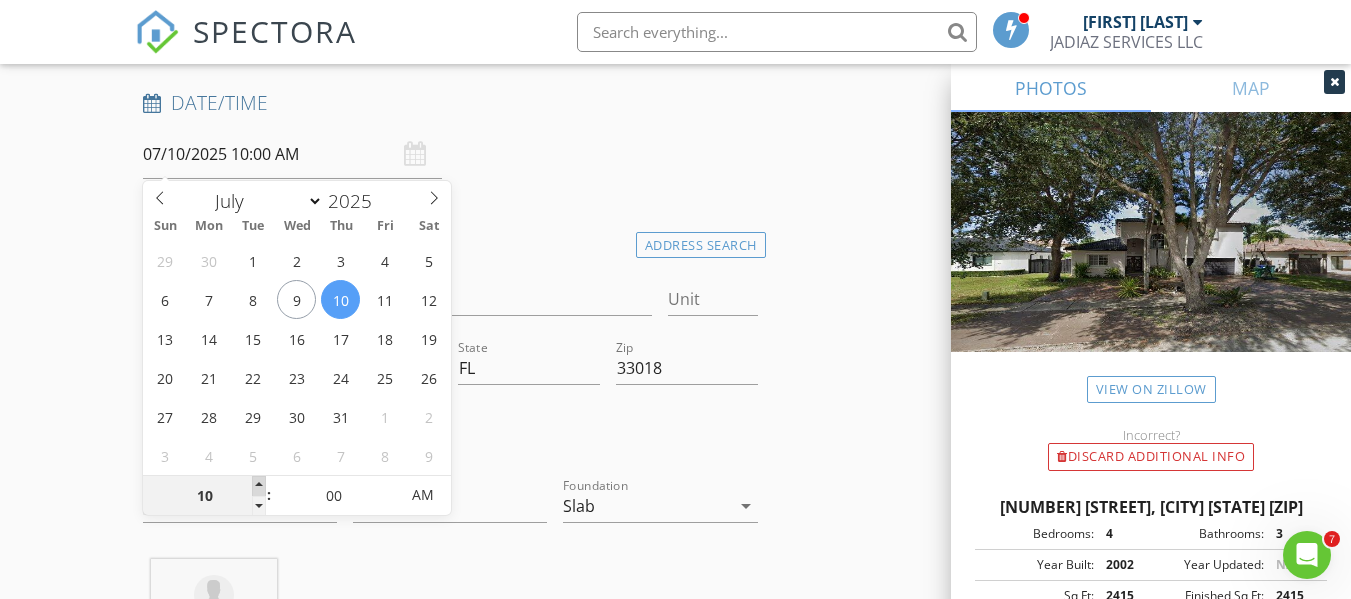 click at bounding box center (259, 486) 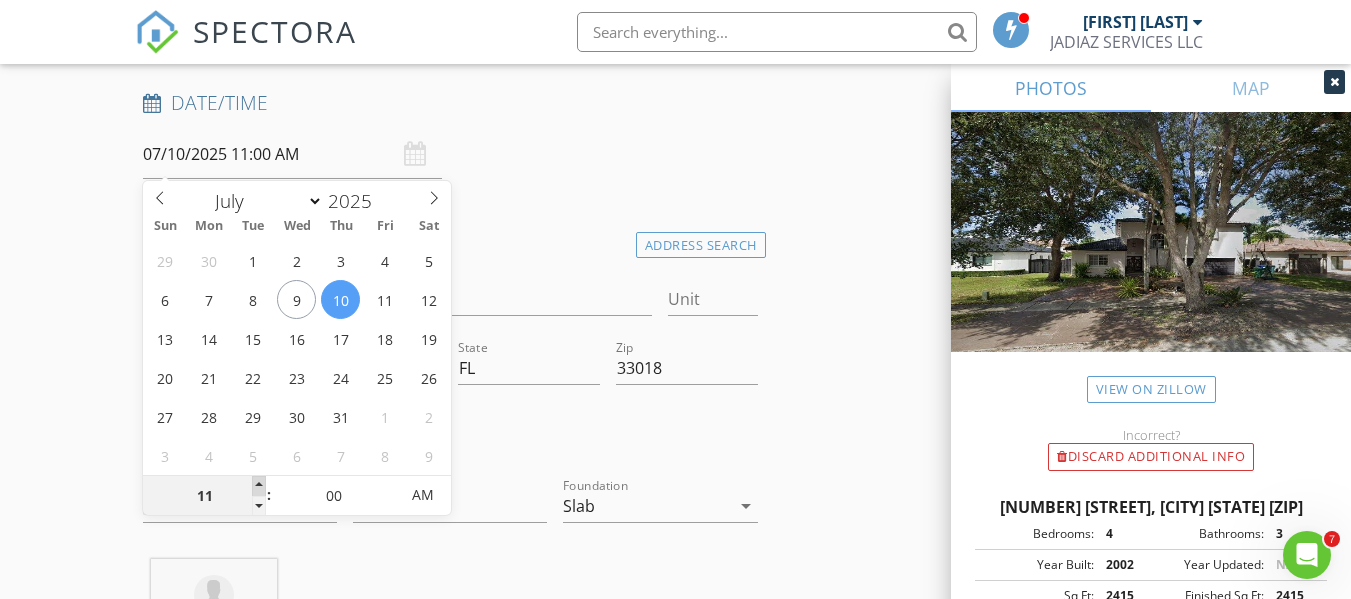 click at bounding box center (259, 486) 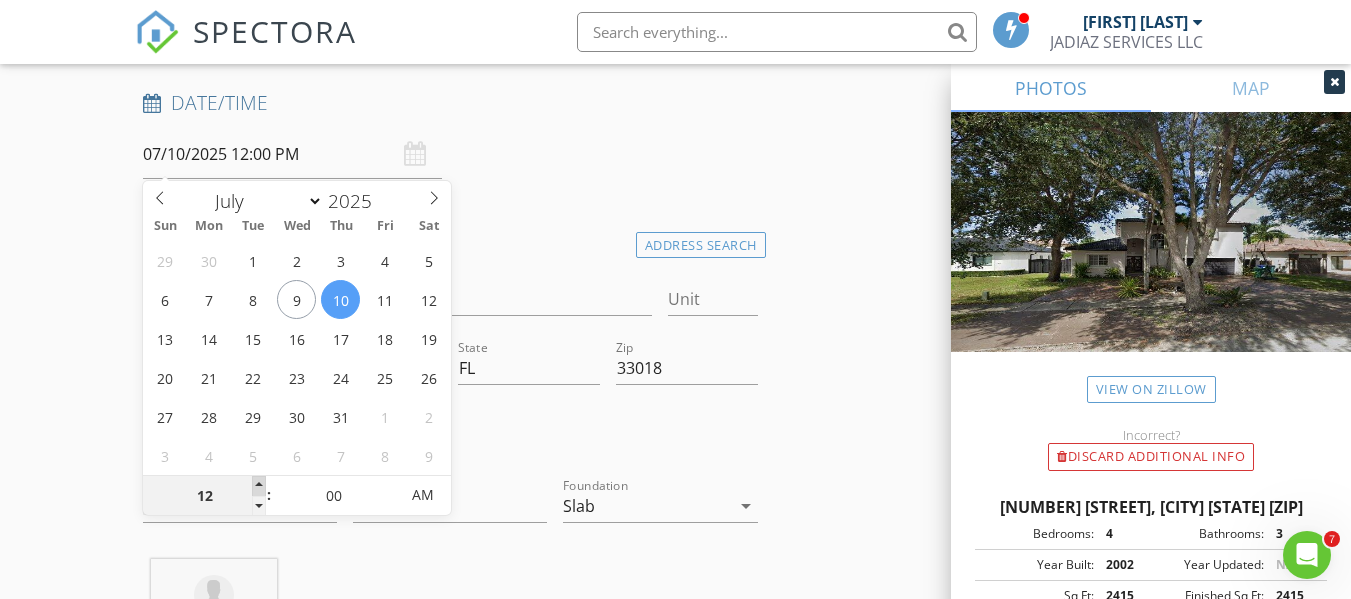 click at bounding box center (259, 486) 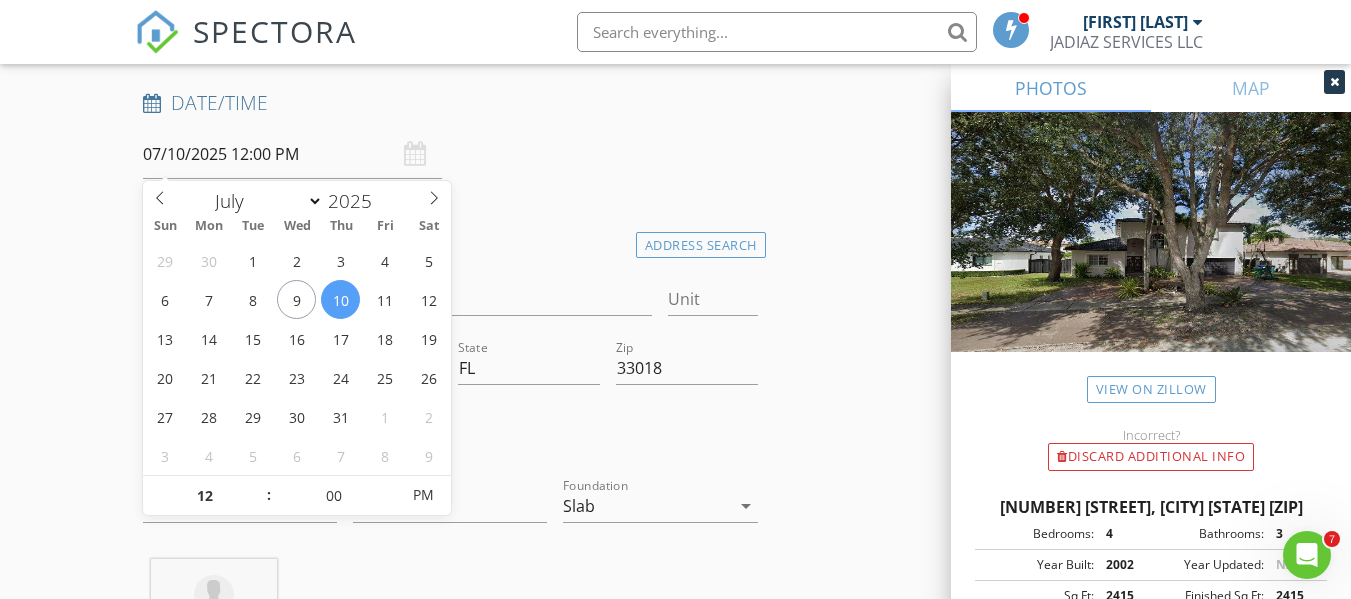 click on "New Inspection
Click here to use the New Order Form
INSPECTOR(S)
check_box   JASON DIAZ   PRIMARY   JASON DIAZ arrow_drop_down   check_box_outline_blank JASON DIAZ specifically requested
Date/Time
07/10/2025 12:00 PM
Location
Address Search       Address 8981 NW 166th Terrace   Unit   City Miami Lakes   State FL   Zip 33018   County Miami-Dade     Square Feet 2415   Year Built 2002   Foundation Slab arrow_drop_down     JASON DIAZ     9.4 miles     (18 minutes)
client
check_box Enable Client CC email for this inspection   Client Search     check_box_outline_blank Client is a Company/Organization     First Name   Last Name   Email   CC Email   Phone           Notes   Private Notes
ADD ADDITIONAL client
SERVICES
check_box_outline_blank   Wind Mitigation" at bounding box center (675, 1538) 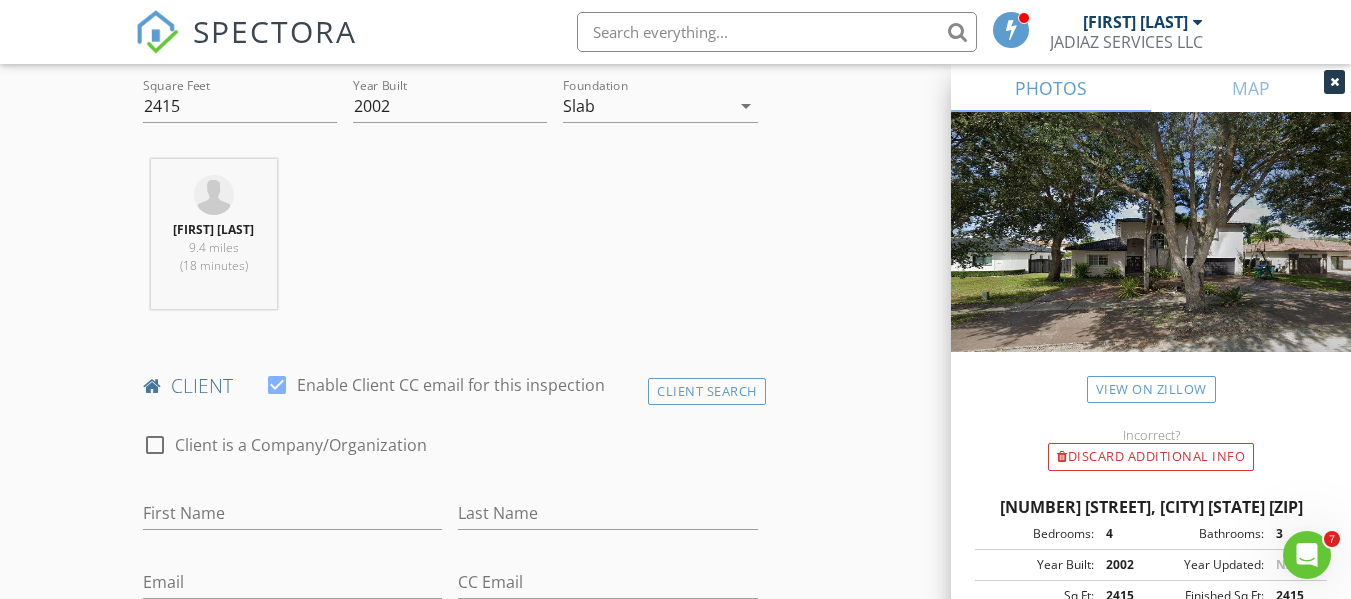 scroll, scrollTop: 900, scrollLeft: 0, axis: vertical 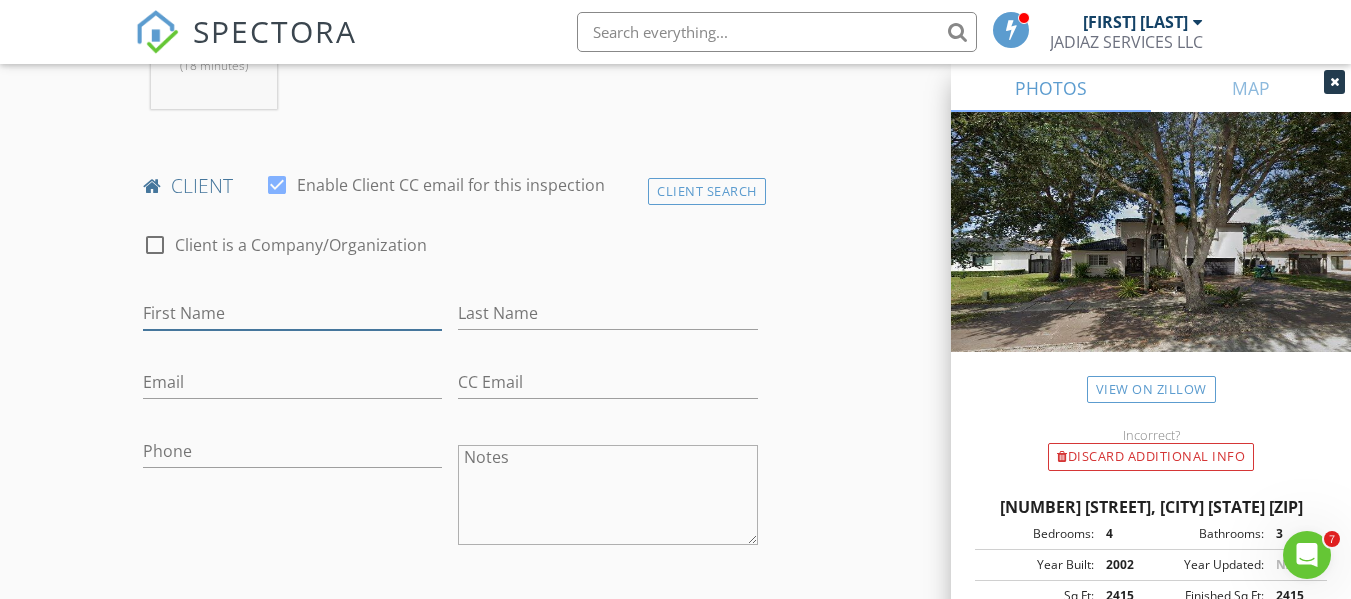 click on "First Name" at bounding box center (292, 313) 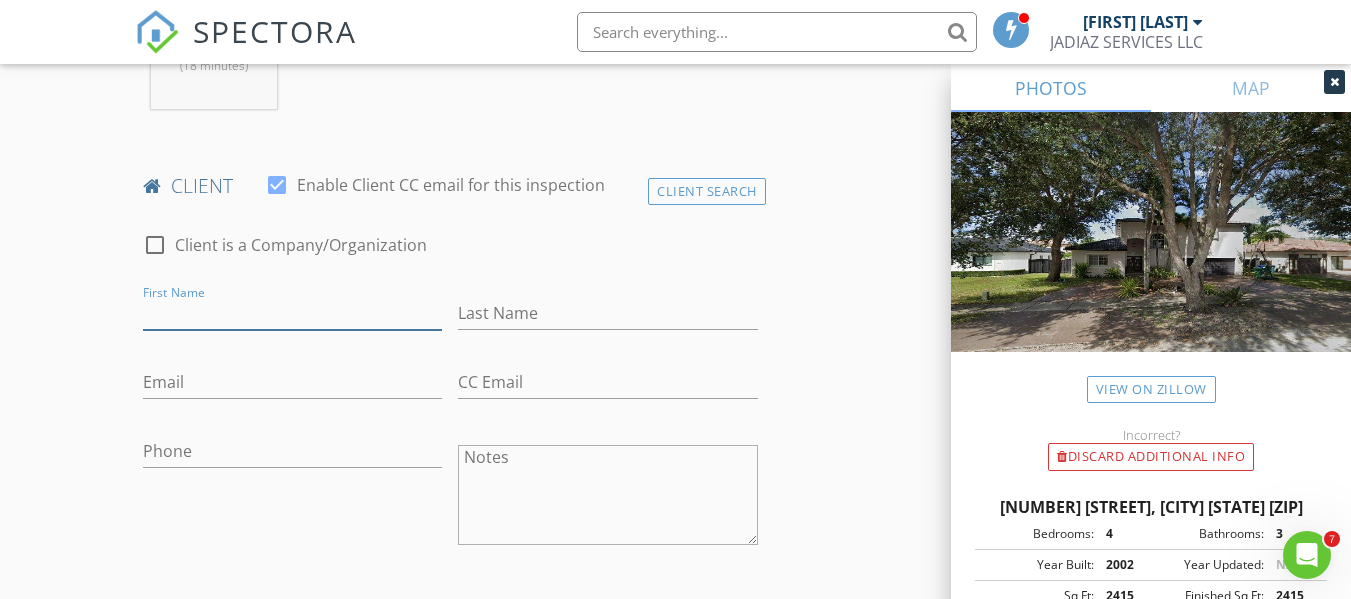 paste on "[FIRST] [LAST]" 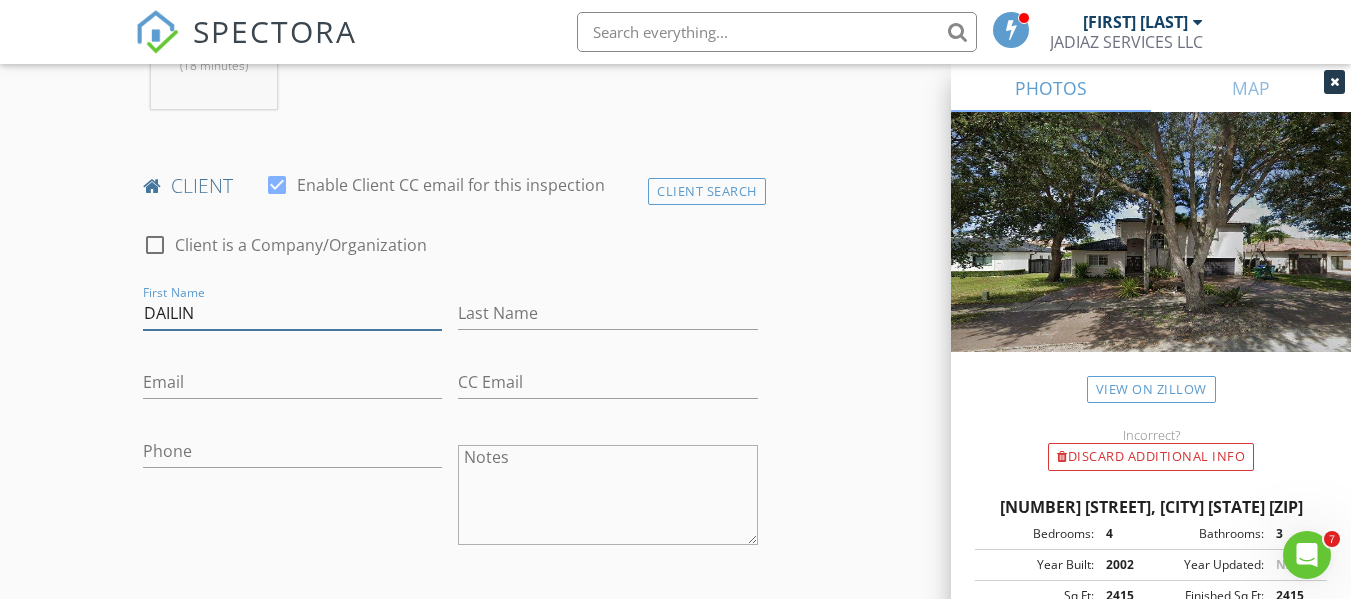 type on "DAILIN" 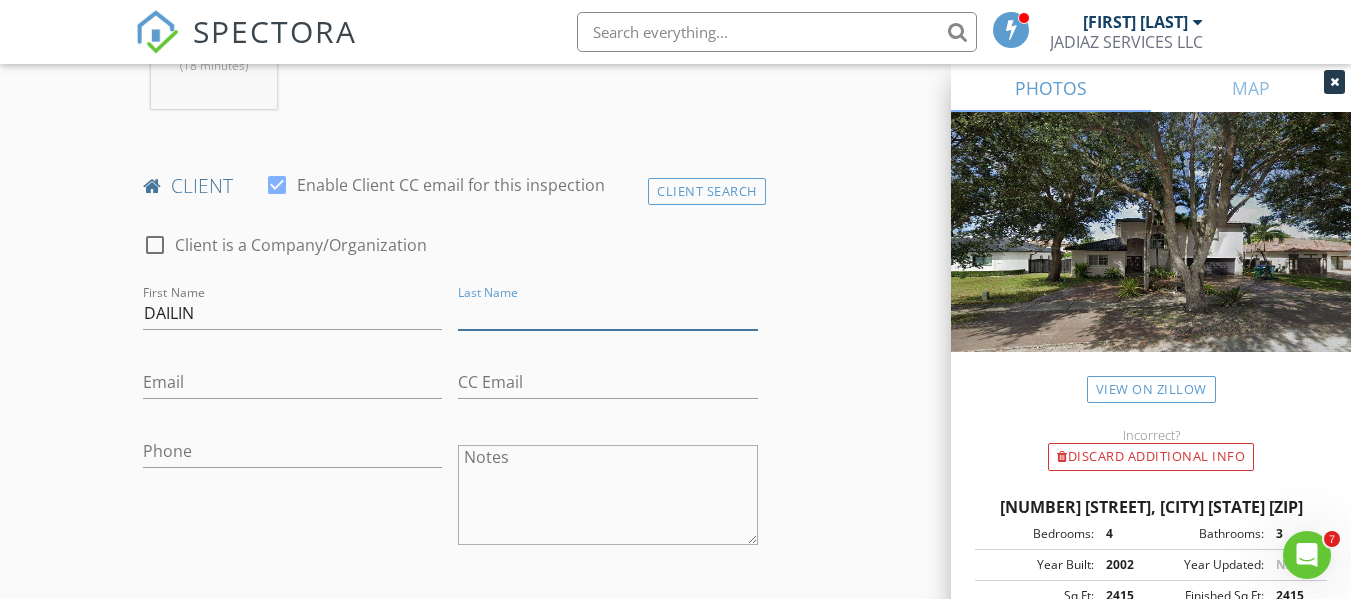 paste on "[FIRST] [LAST]" 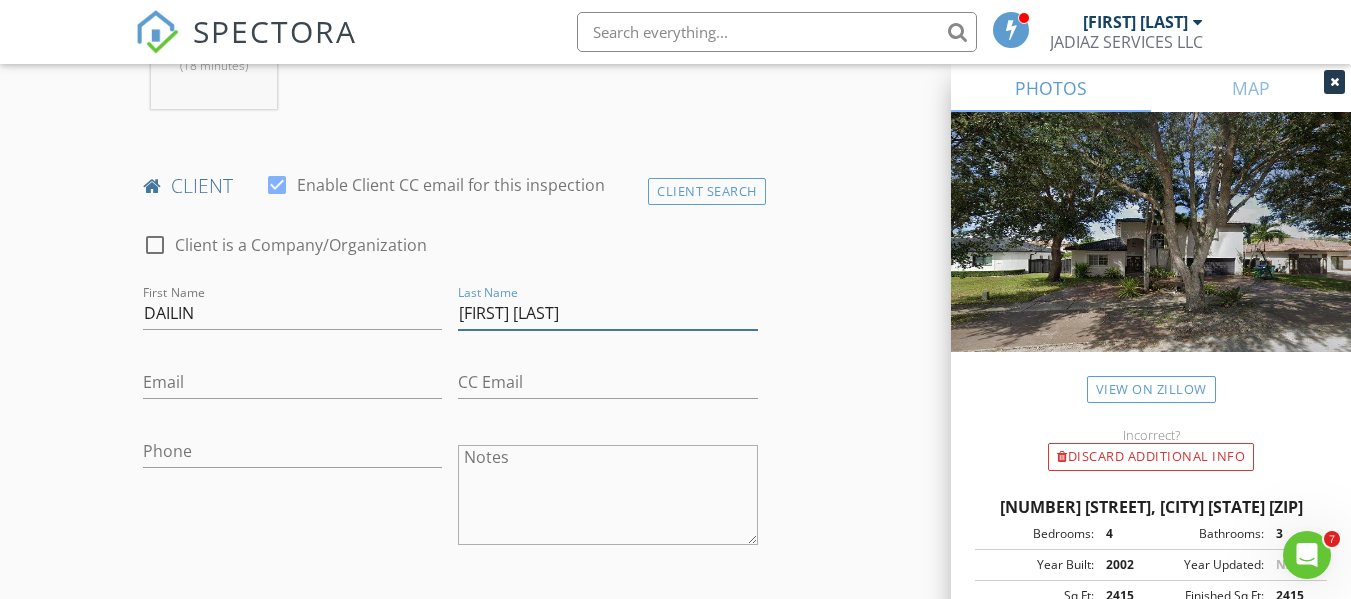click on "[FIRST] [LAST]" at bounding box center [607, 313] 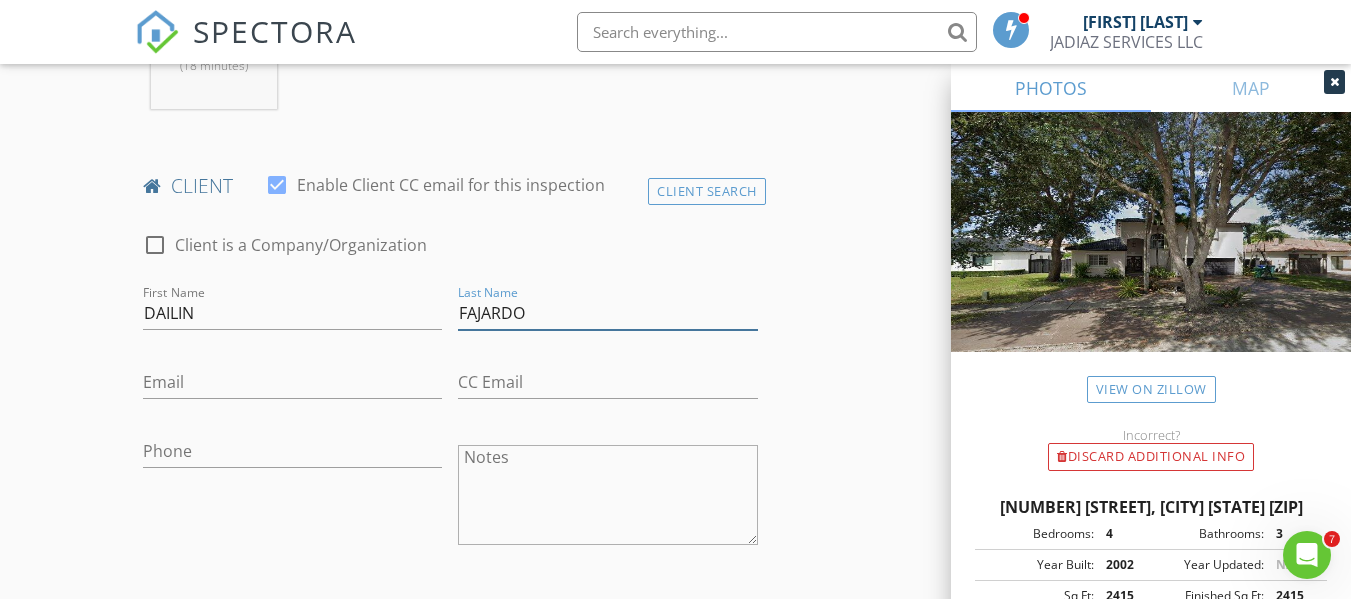 type on "FAJARDO" 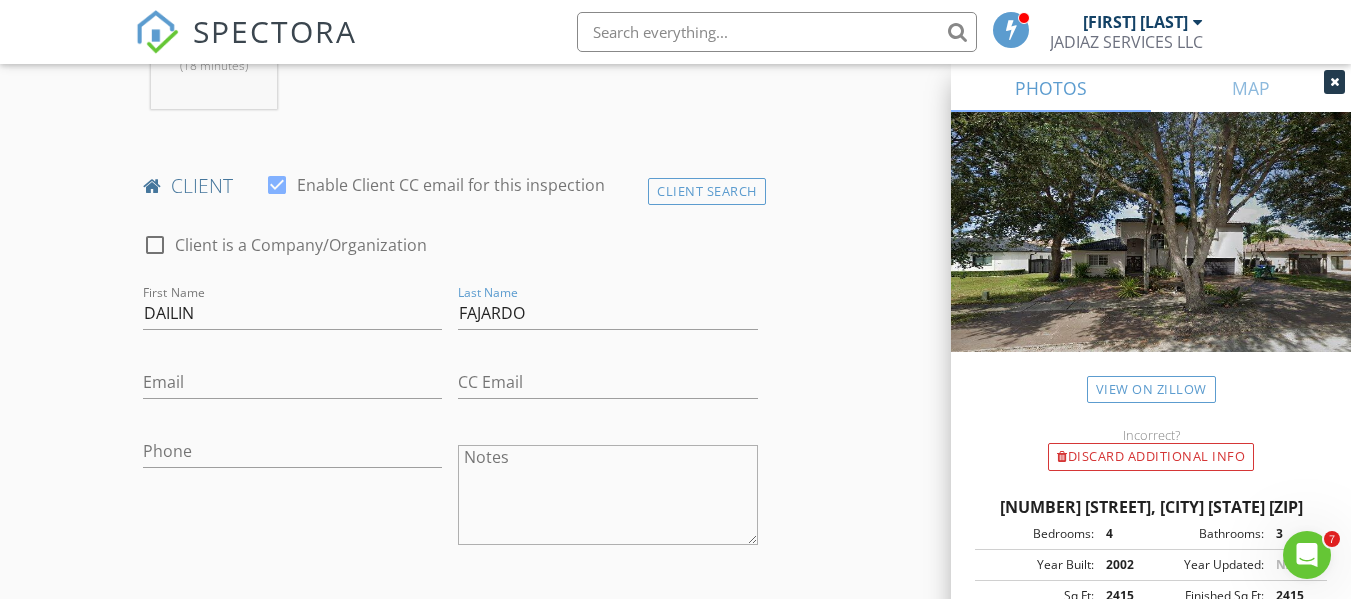 click on "New Inspection
Click here to use the New Order Form
INSPECTOR(S)
check_box   JASON DIAZ   PRIMARY   JASON DIAZ arrow_drop_down   check_box_outline_blank JASON DIAZ specifically requested
Date/Time
07/10/2025 12:00 PM
Location
Address Search       Address 8981 NW 166th Terrace   Unit   City Miami Lakes   State FL   Zip 33018   County Miami-Dade     Square Feet 2415   Year Built 2002   Foundation Slab arrow_drop_down     JASON DIAZ     9.4 miles     (18 minutes)
client
check_box Enable Client CC email for this inspection   Client Search     check_box_outline_blank Client is a Company/Organization     First Name DAILIN   Last Name FAJARDO   Email   CC Email   Phone           Notes   Private Notes
ADD ADDITIONAL client
SERVICES
check_box_outline_blank" at bounding box center [675, 938] 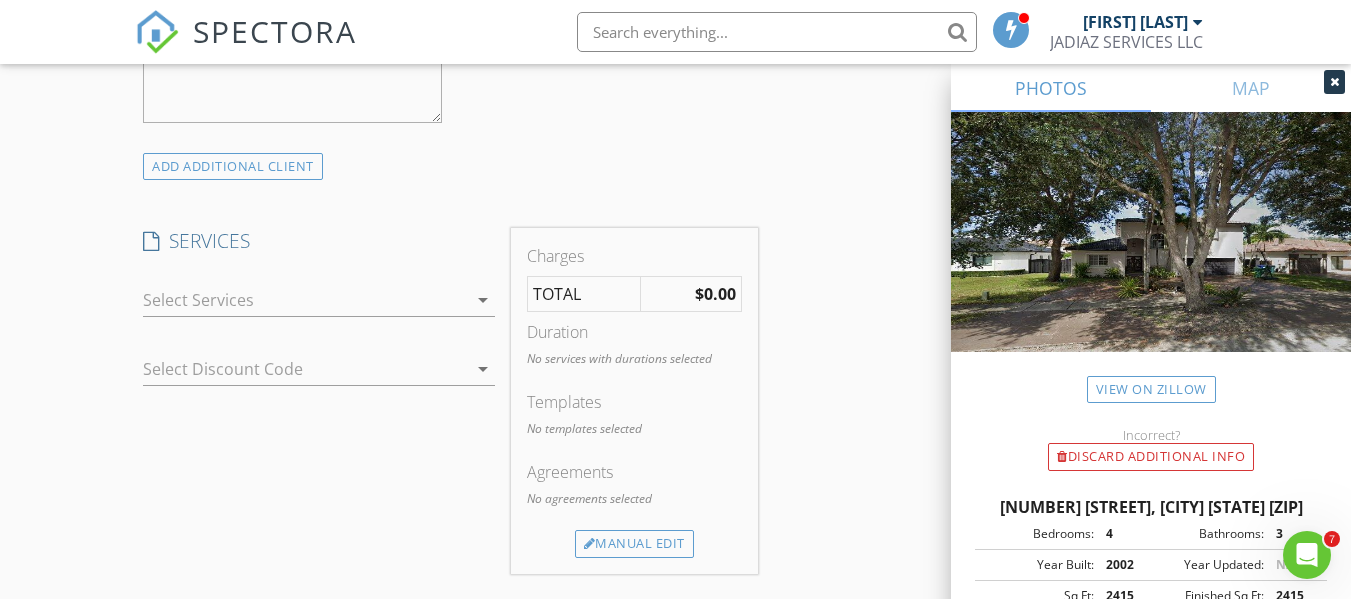 scroll, scrollTop: 1500, scrollLeft: 0, axis: vertical 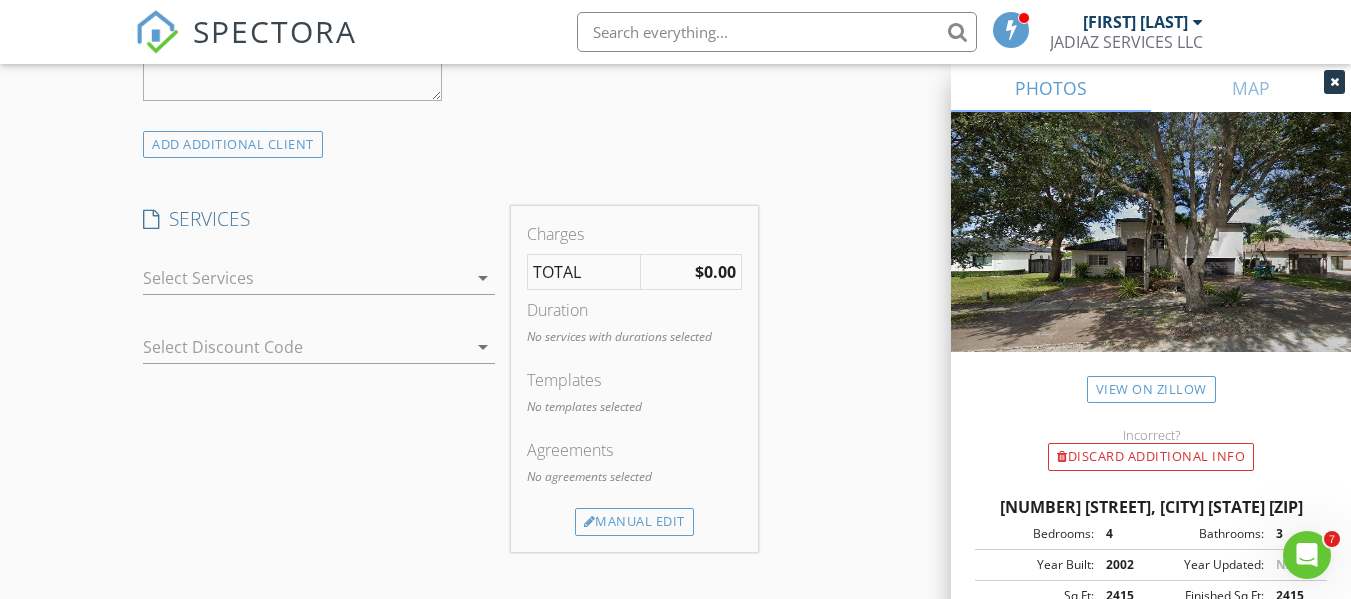 click on "arrow_drop_down" at bounding box center (483, 278) 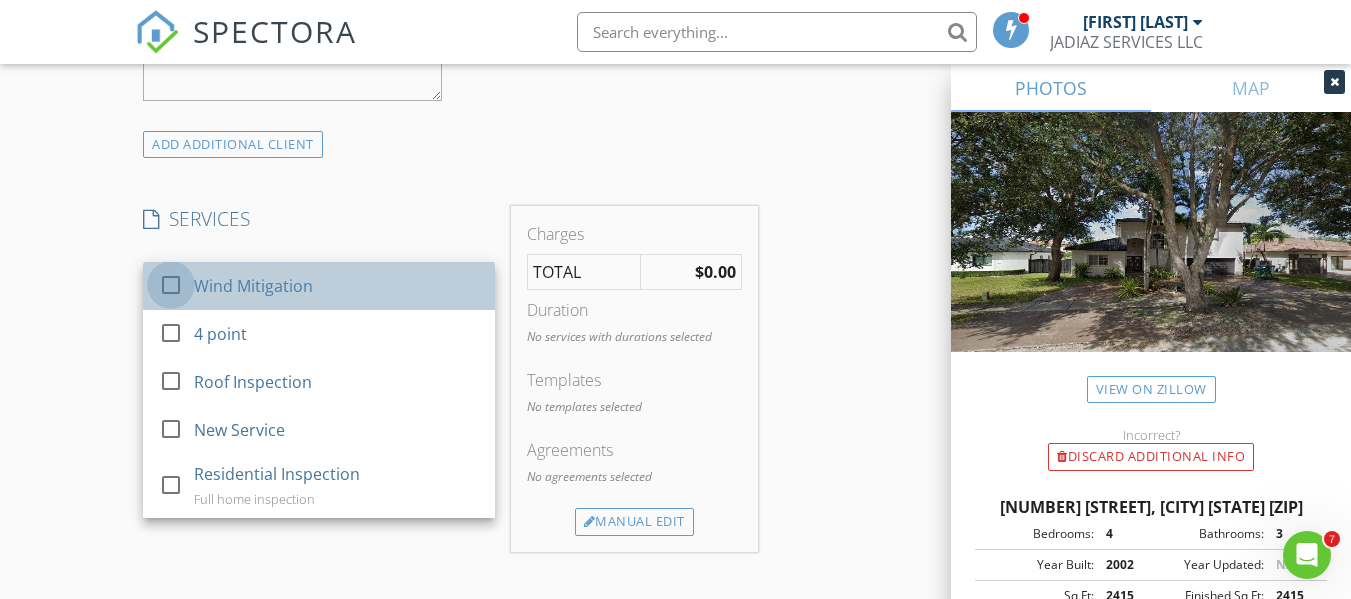 click at bounding box center [171, 285] 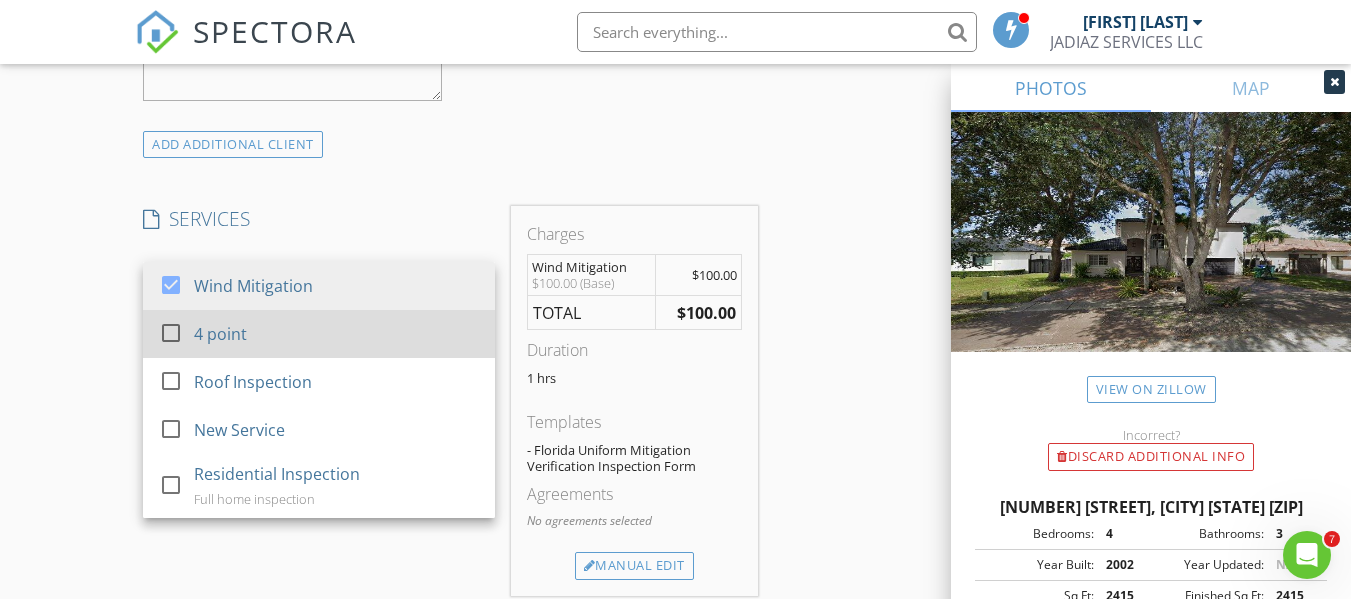 click at bounding box center [171, 333] 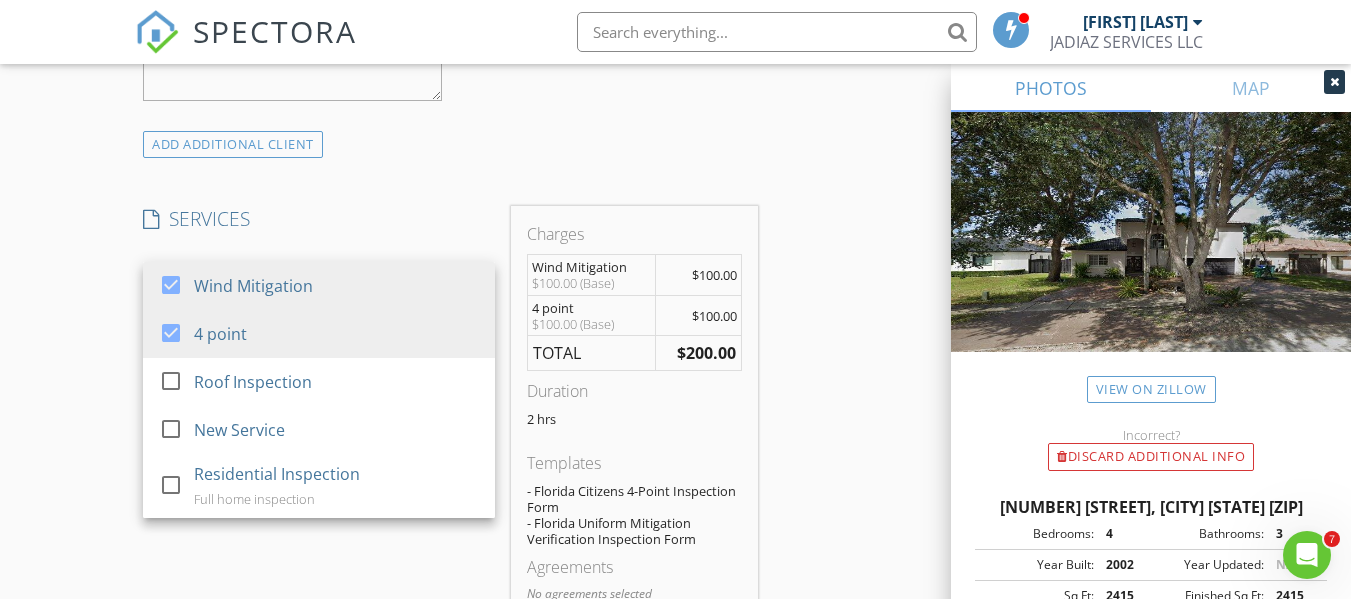 click on "New Inspection
Click here to use the New Order Form
INSPECTOR(S)
check_box   JASON DIAZ   PRIMARY   JASON DIAZ arrow_drop_down   check_box_outline_blank JASON DIAZ specifically requested
Date/Time
07/10/2025 12:00 PM
Location
Address Search       Address 8981 NW 166th Terrace   Unit   City Miami Lakes   State FL   Zip 33018   County Miami-Dade     Square Feet 2415   Year Built 2002   Foundation Slab arrow_drop_down     JASON DIAZ     9.4 miles     (18 minutes)
client
check_box Enable Client CC email for this inspection   Client Search     check_box_outline_blank Client is a Company/Organization     First Name DAILIN   Last Name FAJARDO   Email   CC Email   Phone           Notes   Private Notes
ADD ADDITIONAL client
SERVICES
check_box   Wind Mitigation" at bounding box center (675, 396) 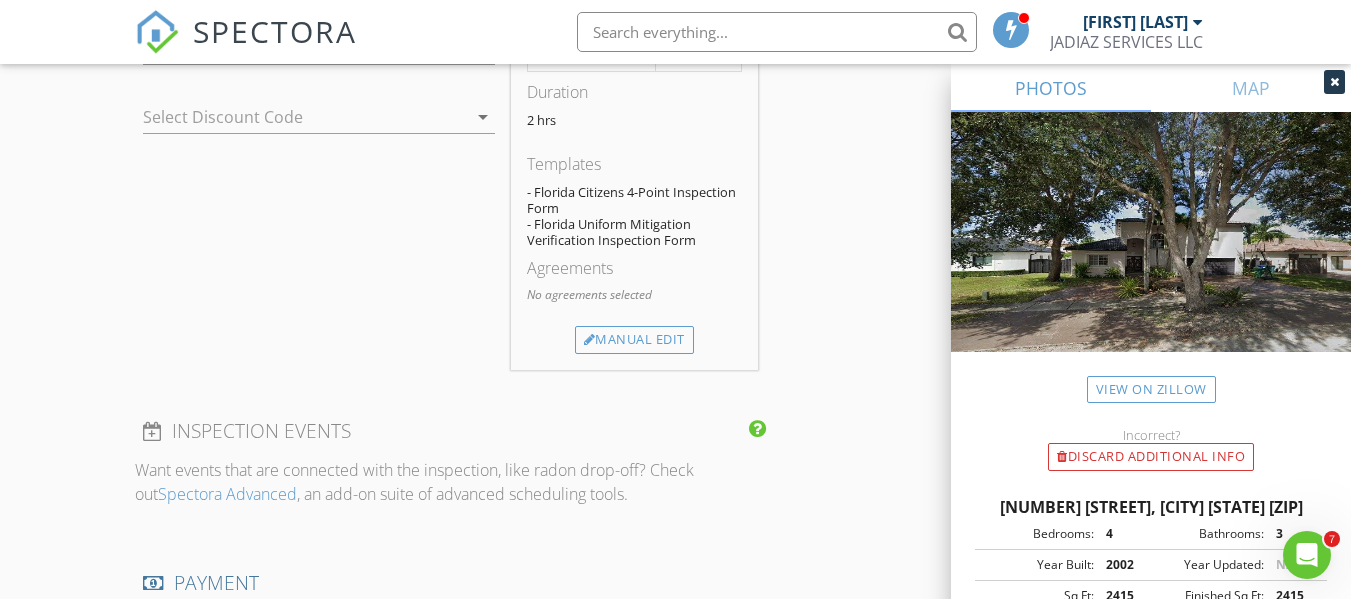 scroll, scrollTop: 1800, scrollLeft: 0, axis: vertical 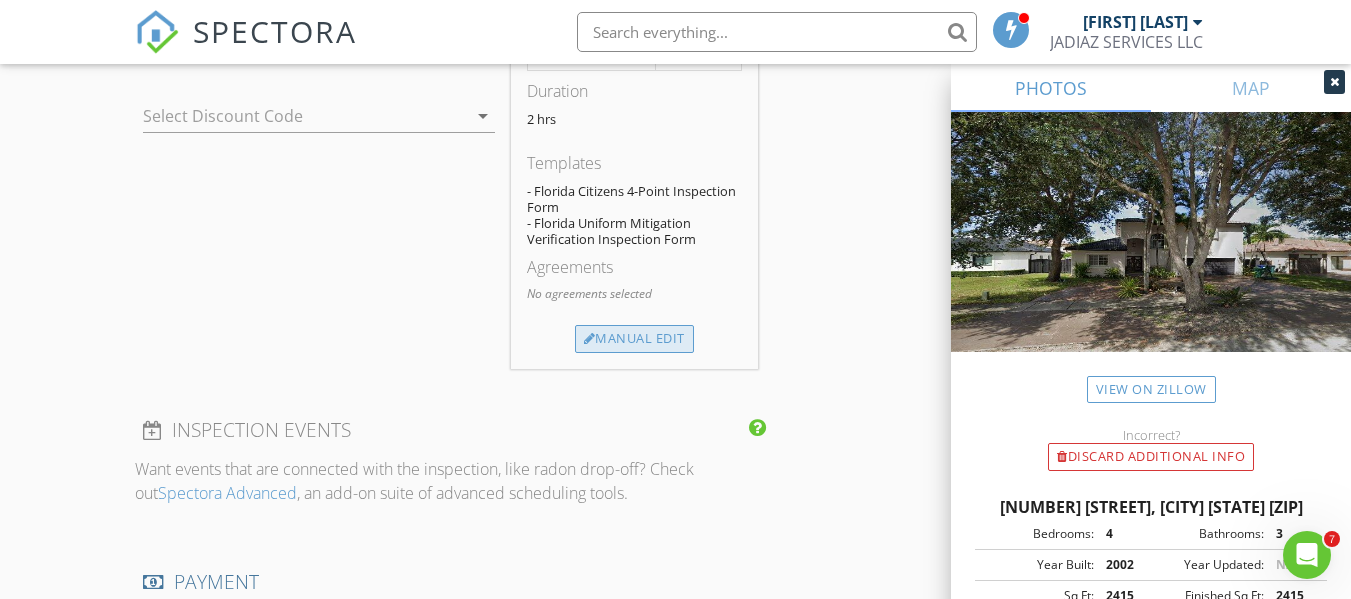 click at bounding box center [590, 339] 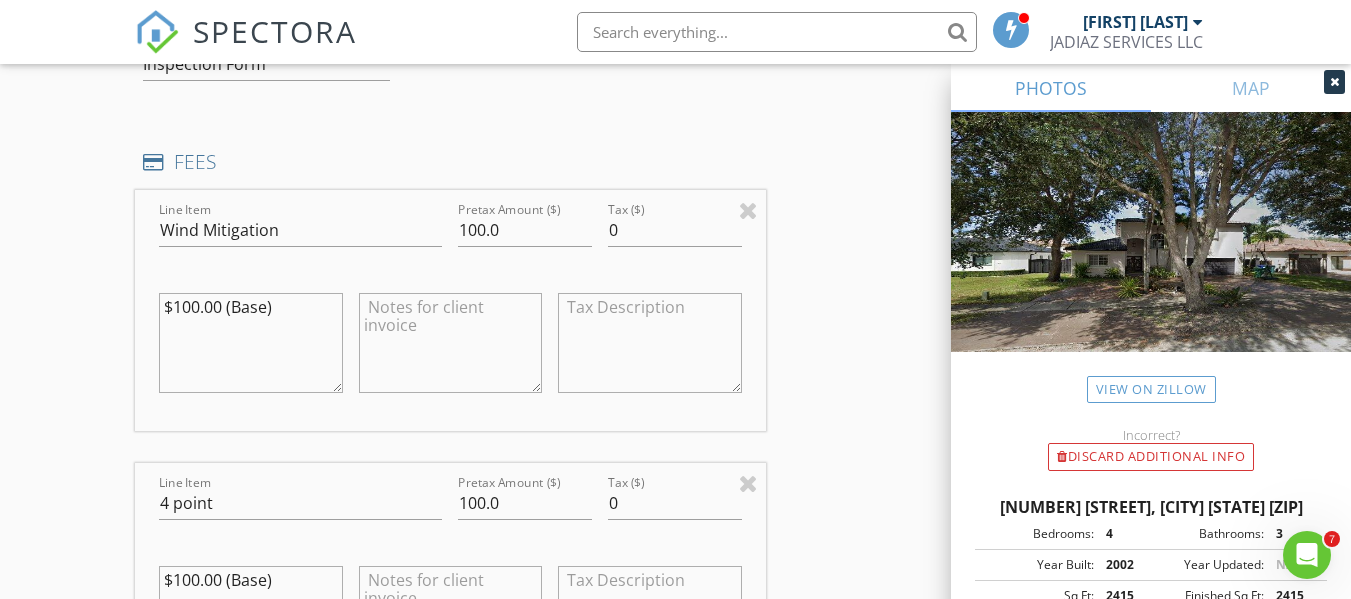 scroll, scrollTop: 2100, scrollLeft: 0, axis: vertical 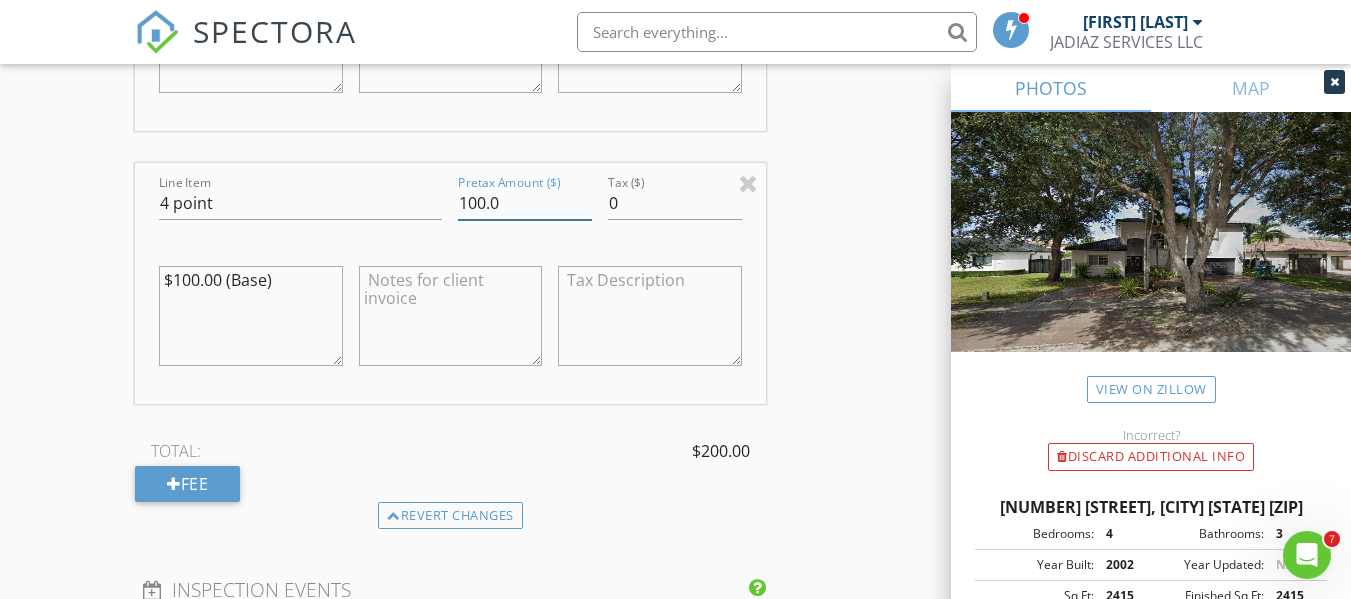 click on "100.0" at bounding box center [525, 203] 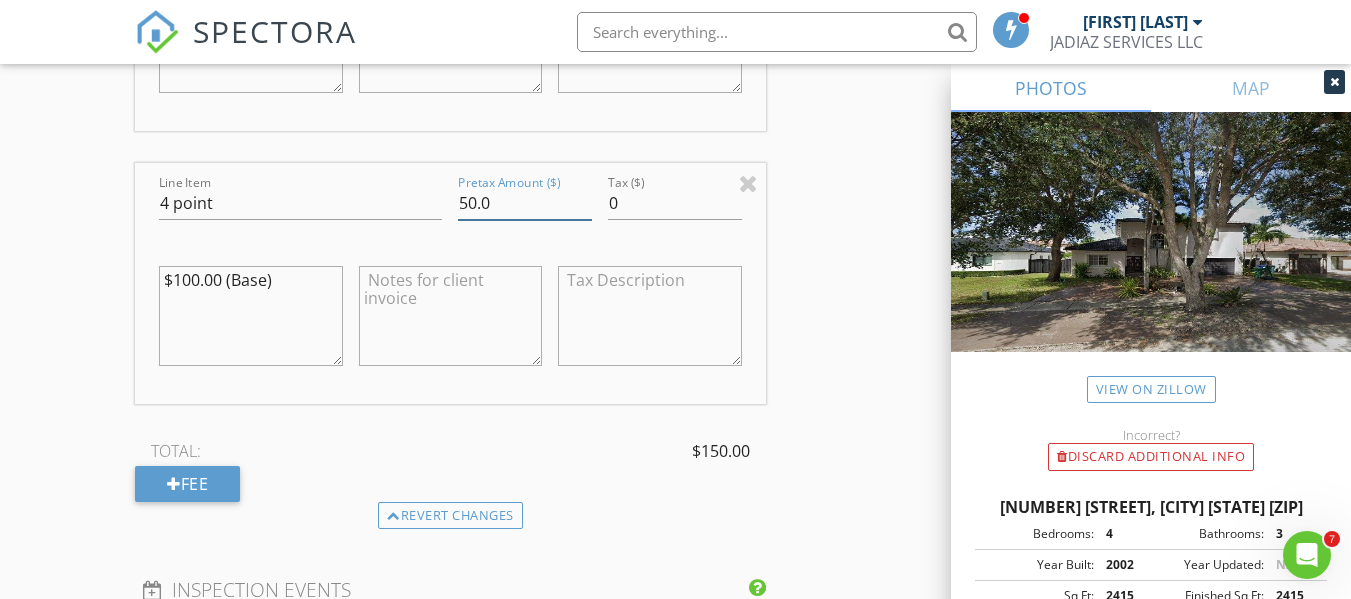 type on "50.0" 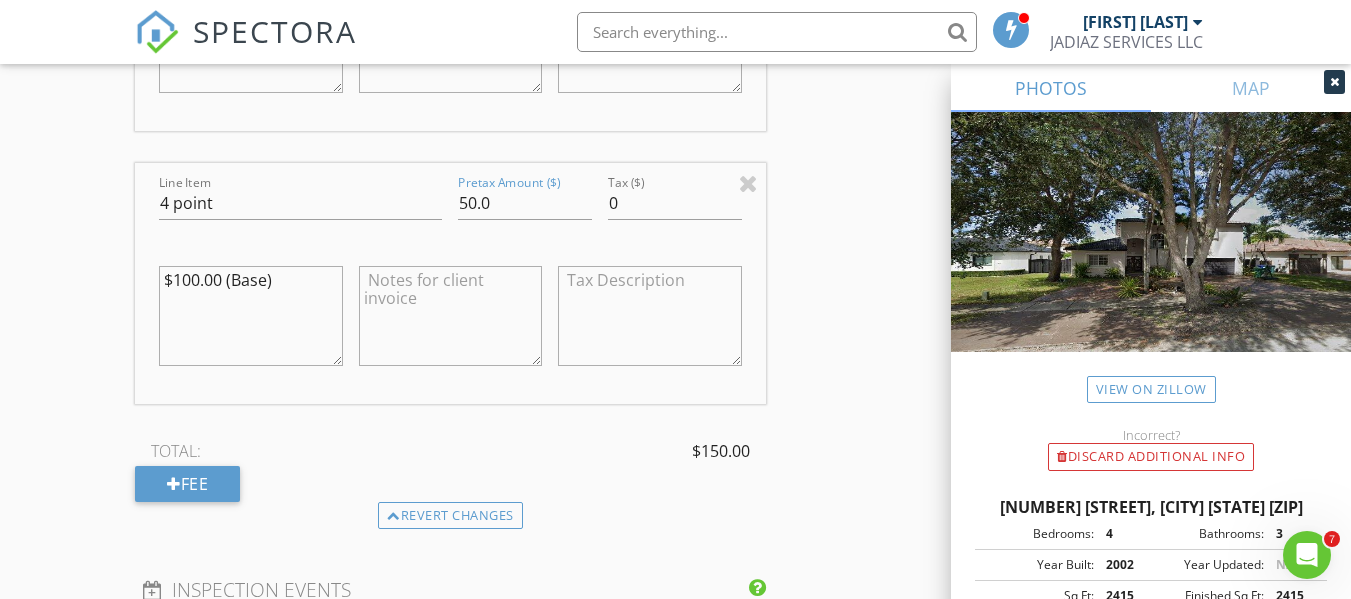 click on "New Inspection
Click here to use the New Order Form
INSPECTOR(S)
check_box   JASON DIAZ   PRIMARY   JASON DIAZ arrow_drop_down   check_box_outline_blank JASON DIAZ specifically requested
Date/Time
07/10/2025 12:00 PM
Location
Address Search       Address 8981 NW 166th Terrace   Unit   City Miami Lakes   State FL   Zip 33018   County Miami-Dade     Square Feet 2415   Year Built 2002   Foundation Slab arrow_drop_down     JASON DIAZ     9.4 miles     (18 minutes)
client
check_box Enable Client CC email for this inspection   Client Search     check_box_outline_blank Client is a Company/Organization     First Name DAILIN   Last Name FAJARDO   Email   CC Email   Phone           Notes   Private Notes
ADD ADDITIONAL client
SERVICES
check_box   Wind Mitigation" at bounding box center (675, 26) 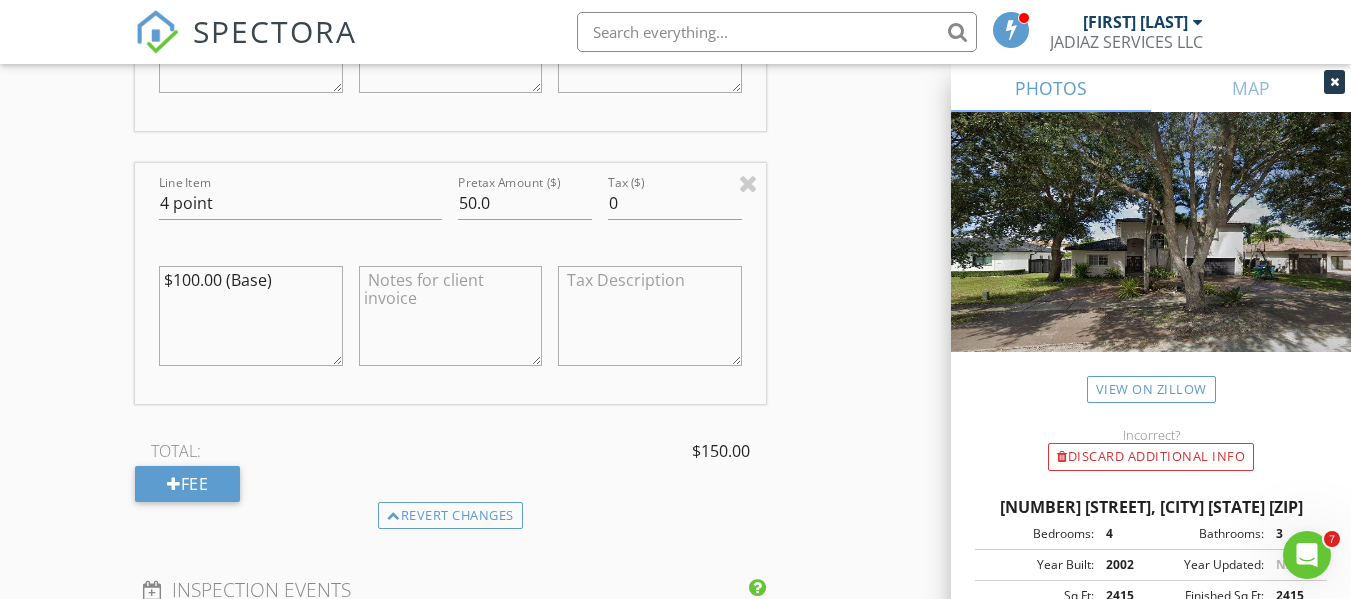 click at bounding box center [450, 316] 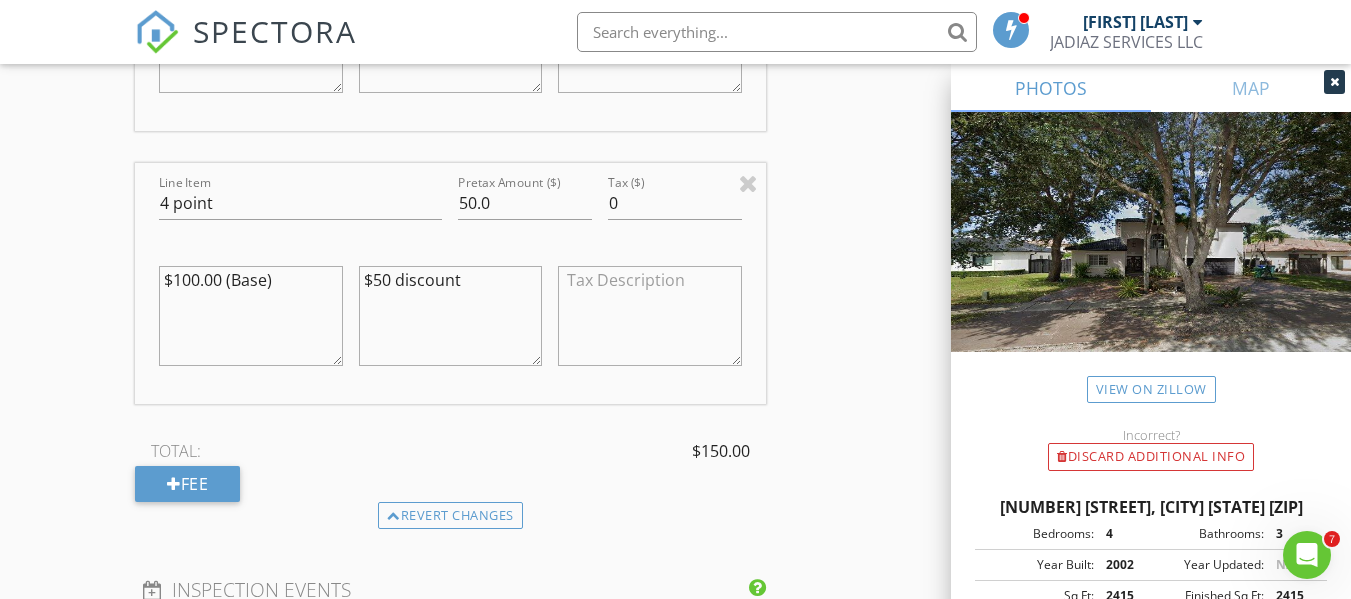 type on "$50 discount" 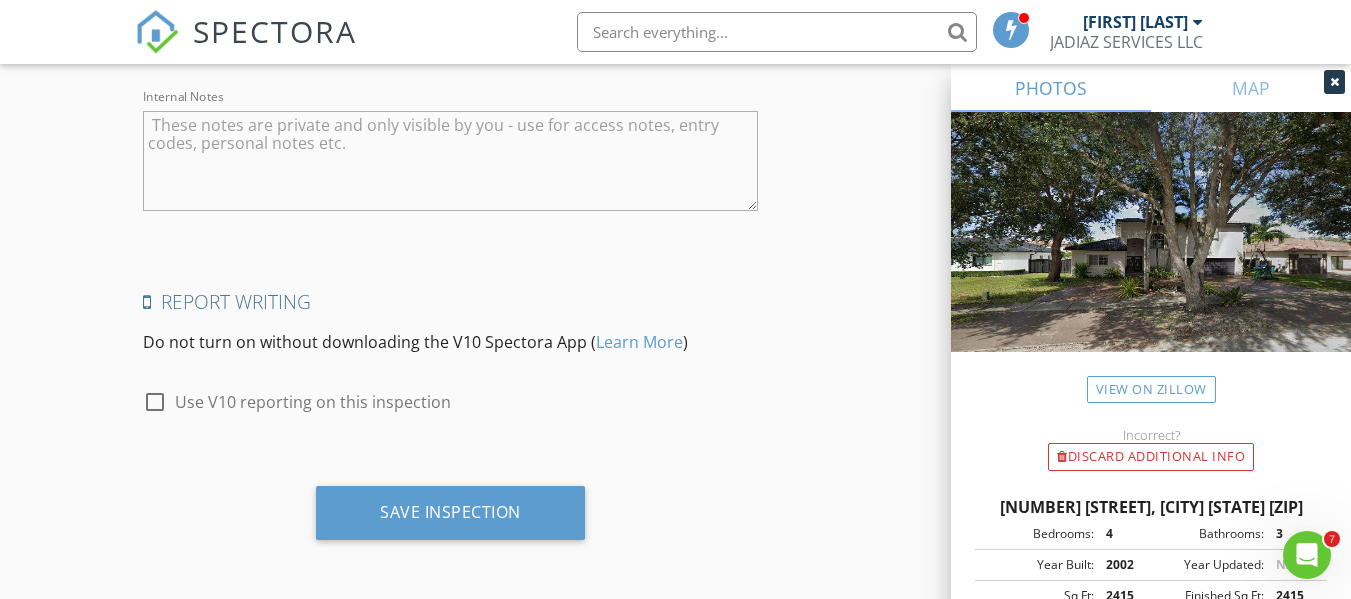 scroll, scrollTop: 3538, scrollLeft: 0, axis: vertical 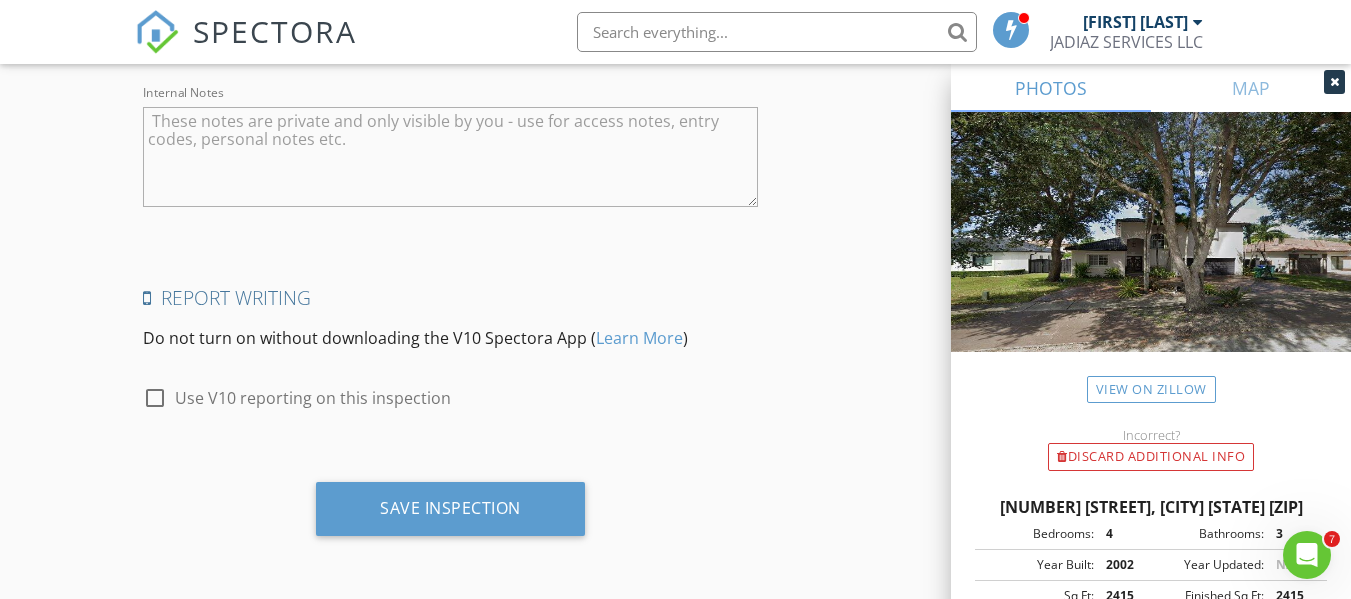 click at bounding box center (155, 398) 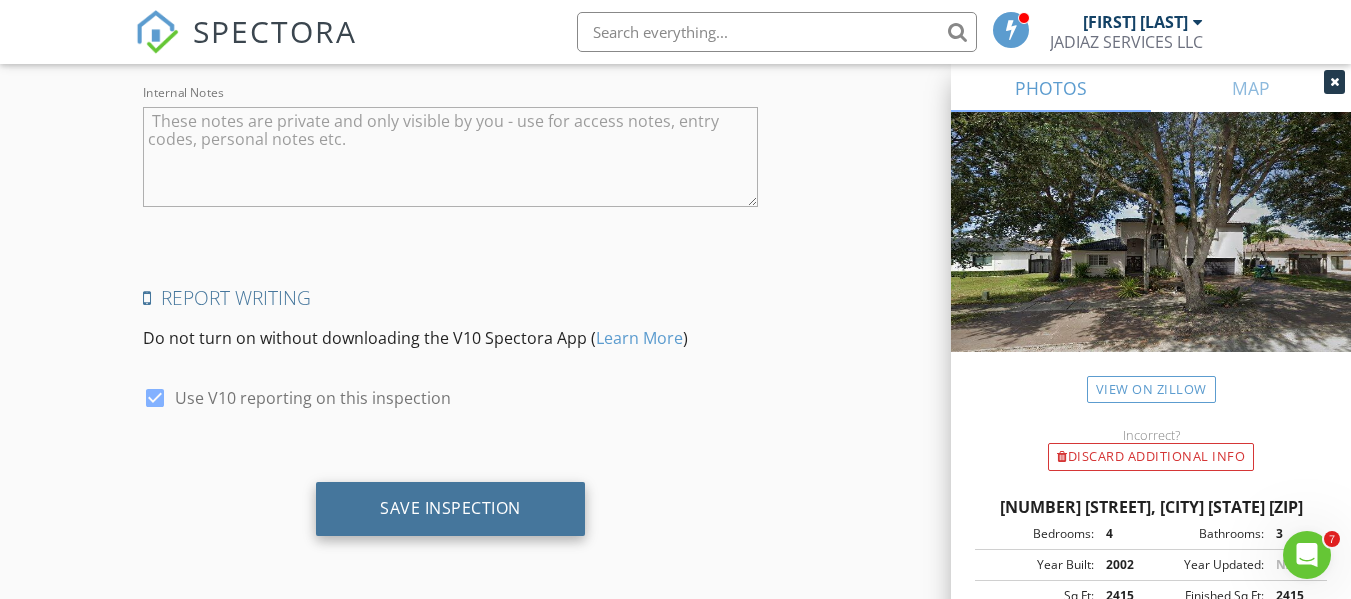 click on "Save Inspection" at bounding box center [450, 508] 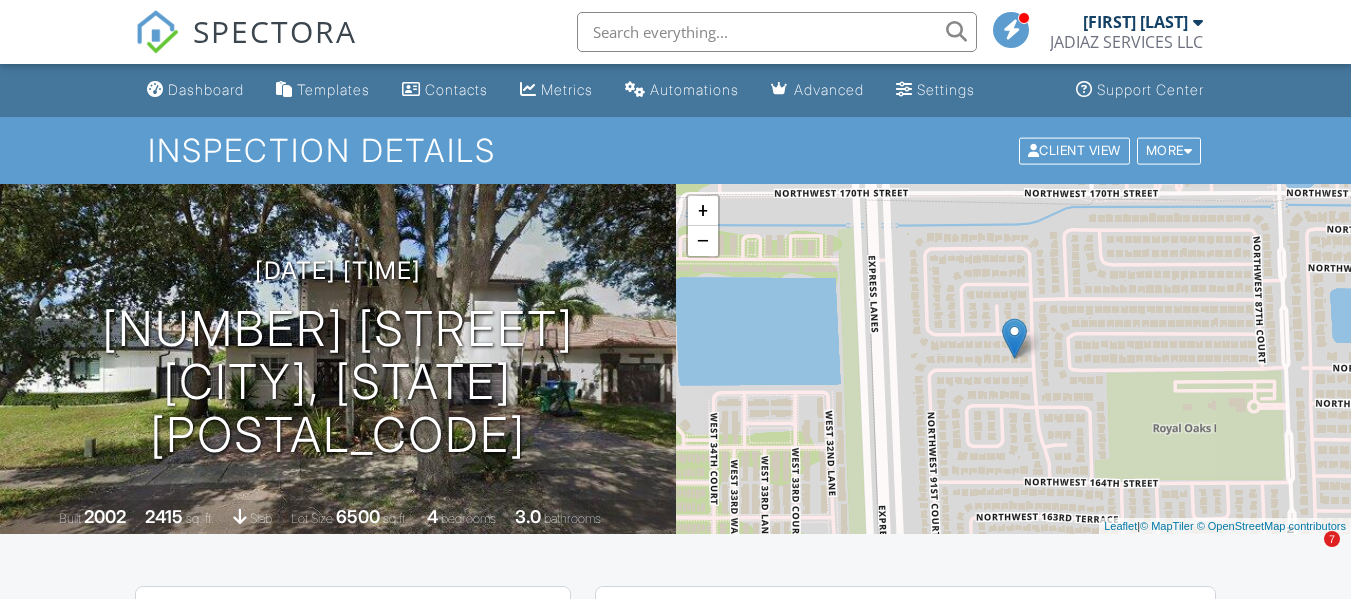 scroll, scrollTop: 0, scrollLeft: 0, axis: both 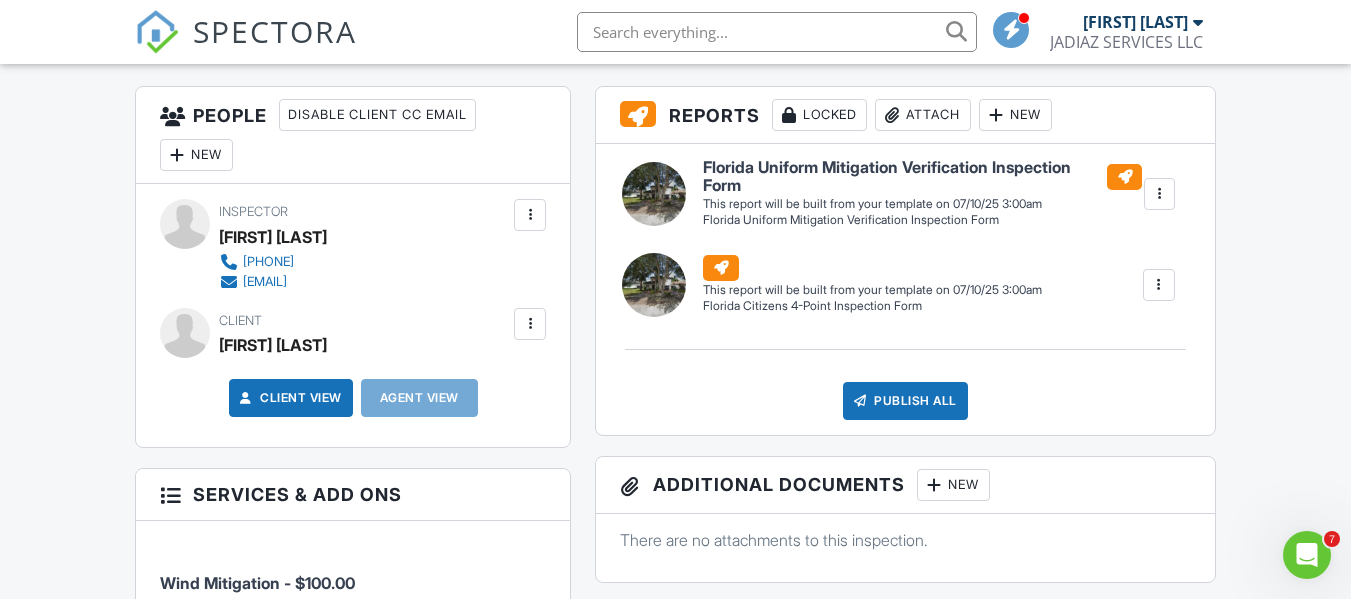 click at bounding box center (1159, 194) 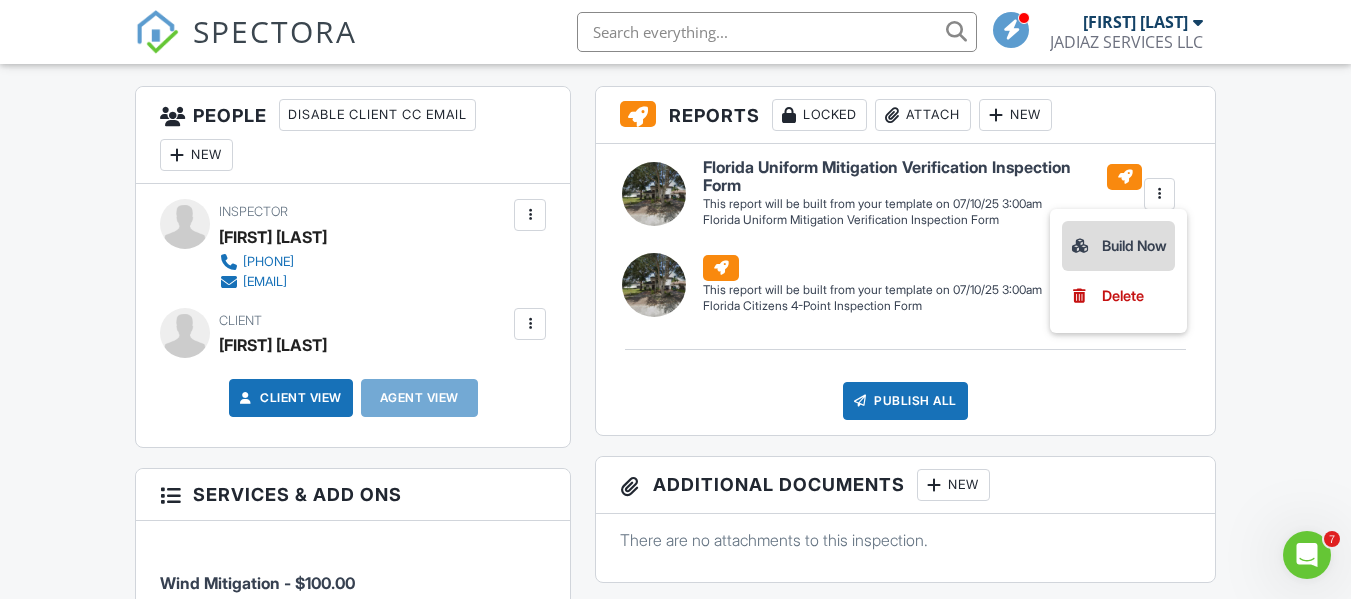 click on "Build Now" at bounding box center [1118, 246] 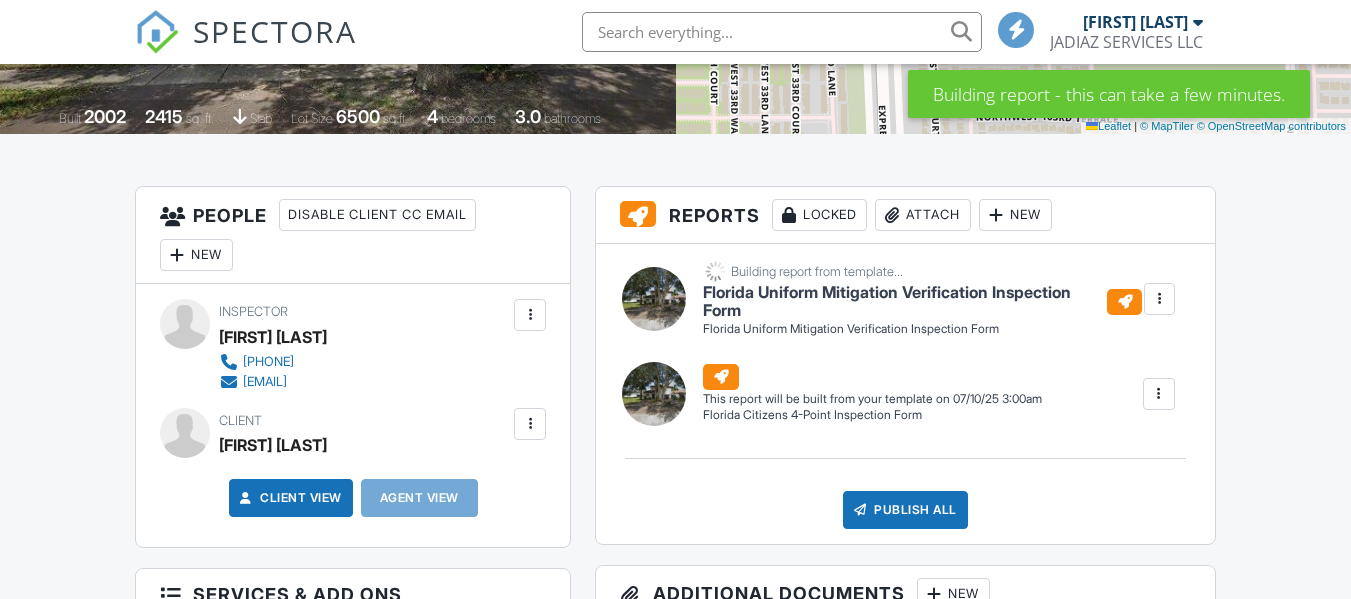 scroll, scrollTop: 400, scrollLeft: 0, axis: vertical 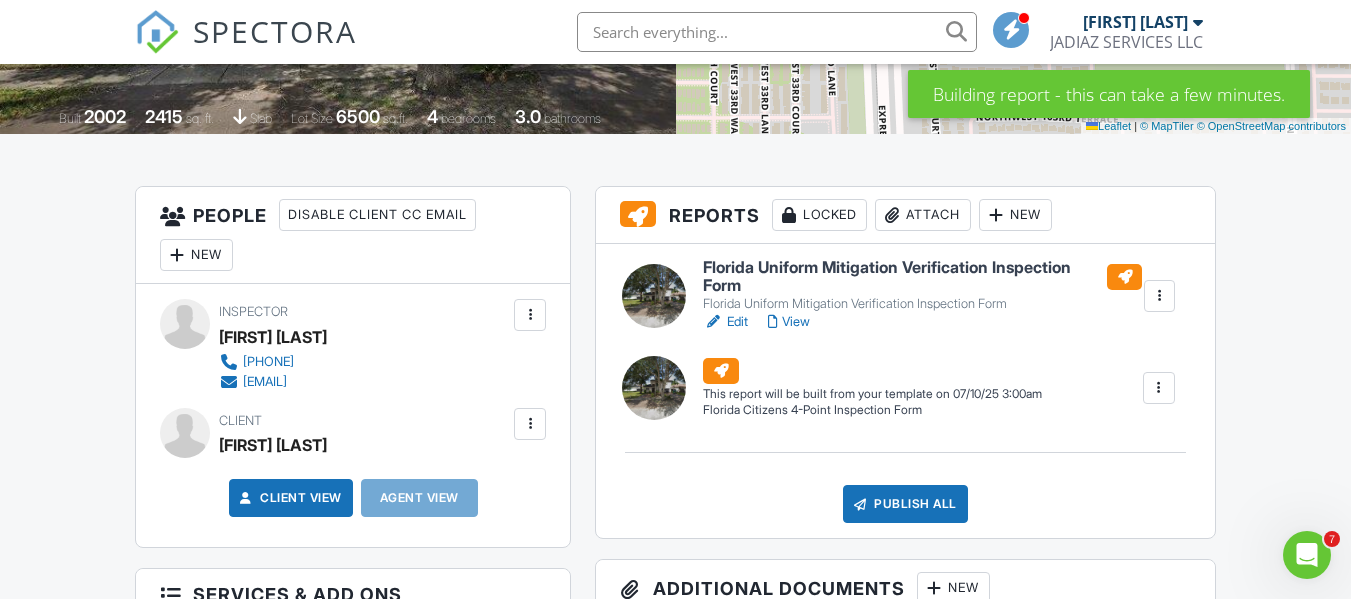 click on "Edit" at bounding box center [725, 322] 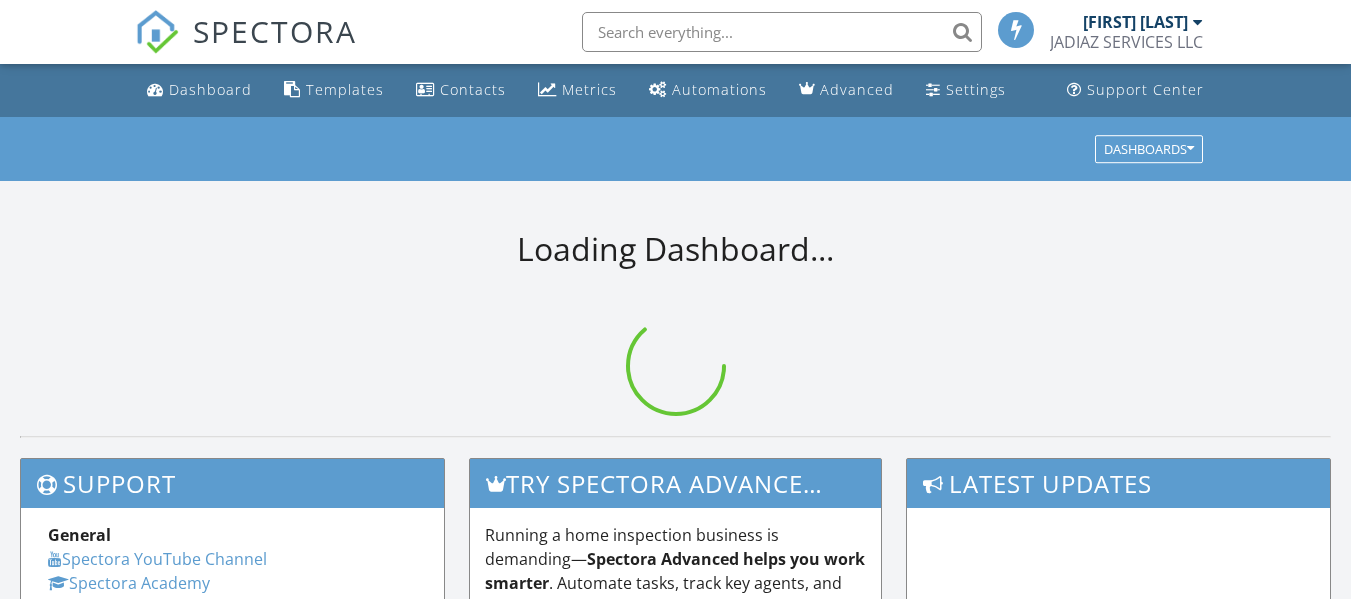 scroll, scrollTop: 0, scrollLeft: 0, axis: both 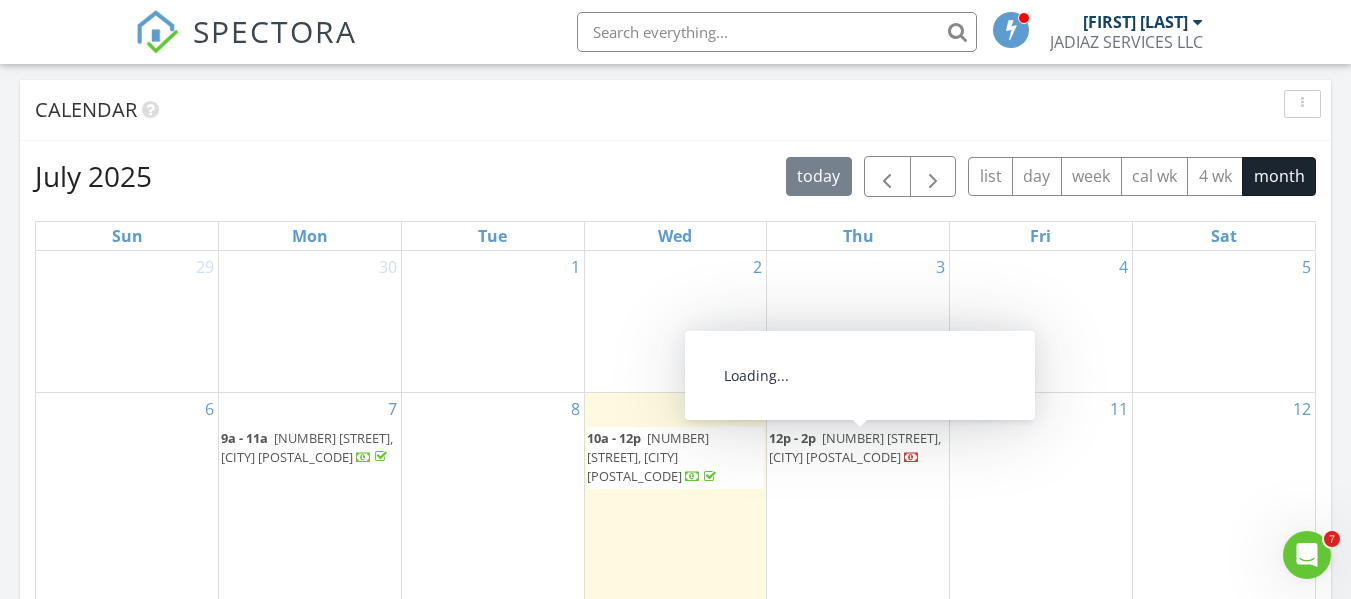 click on "[NUMBER] [STREET], [CITY] [POSTAL_CODE]" at bounding box center (855, 447) 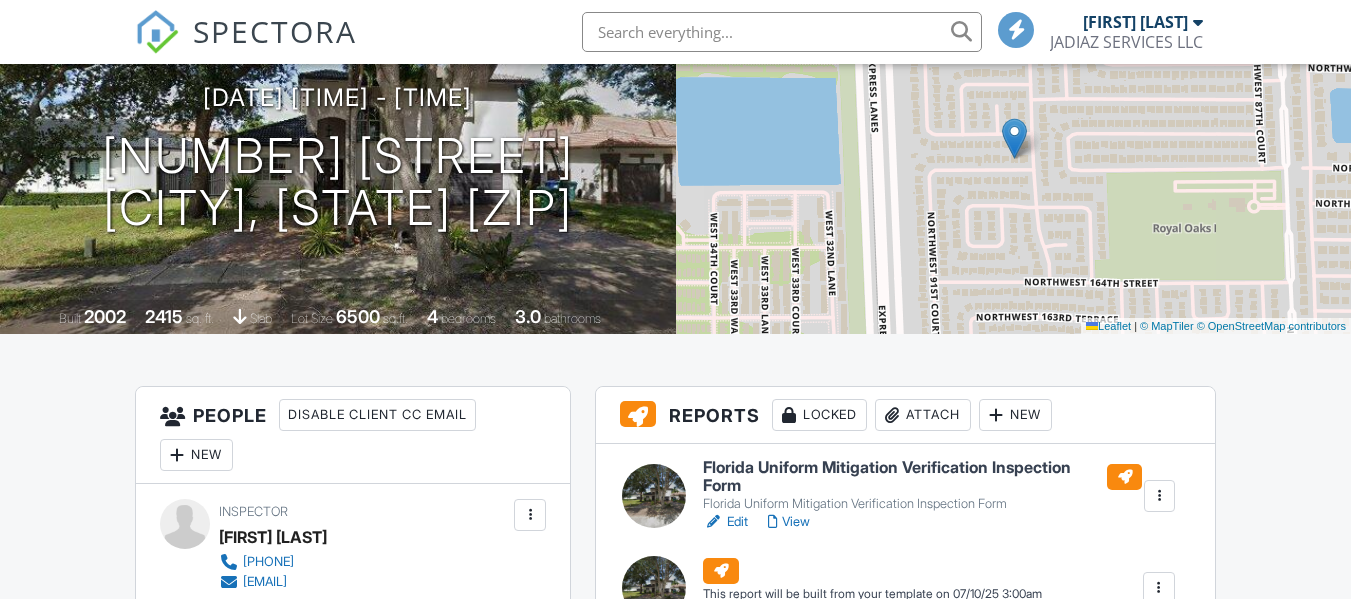 scroll, scrollTop: 500, scrollLeft: 0, axis: vertical 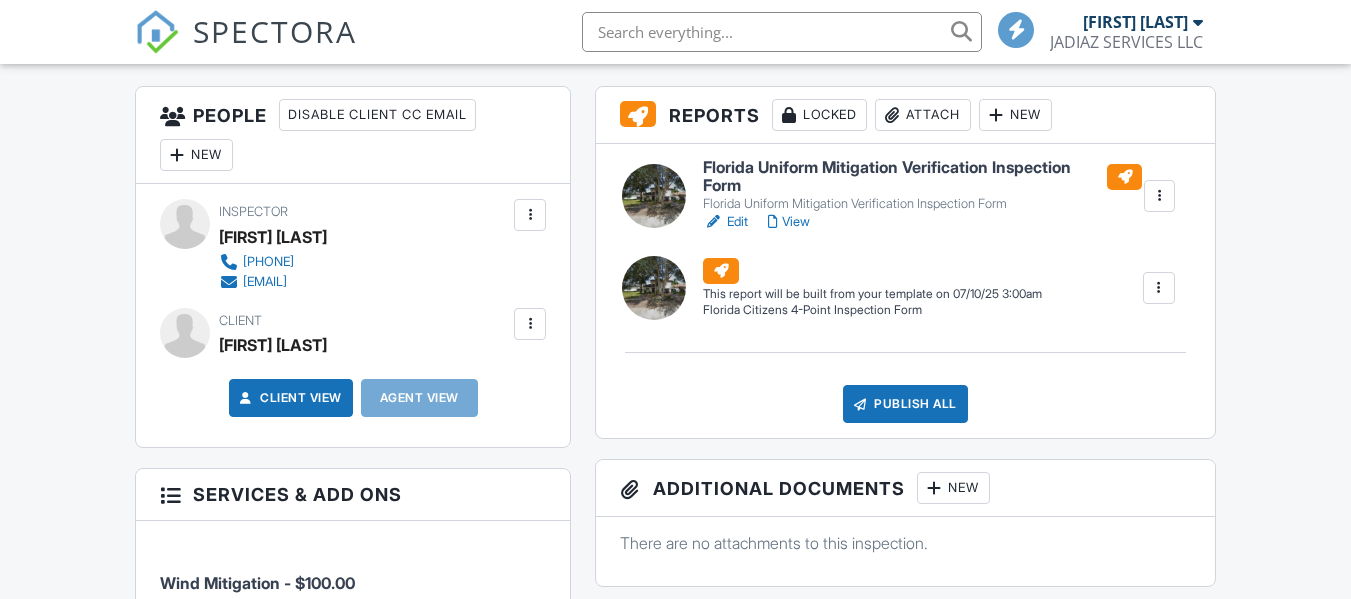 click at bounding box center (530, 324) 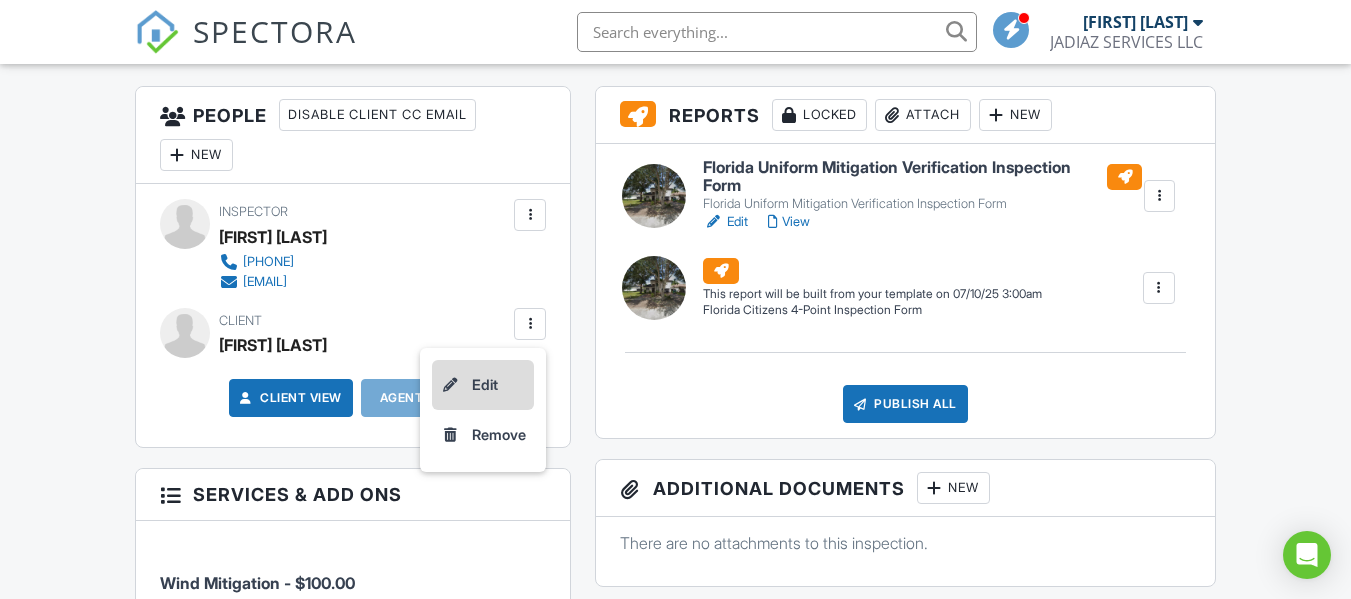 click on "Edit" at bounding box center [483, 385] 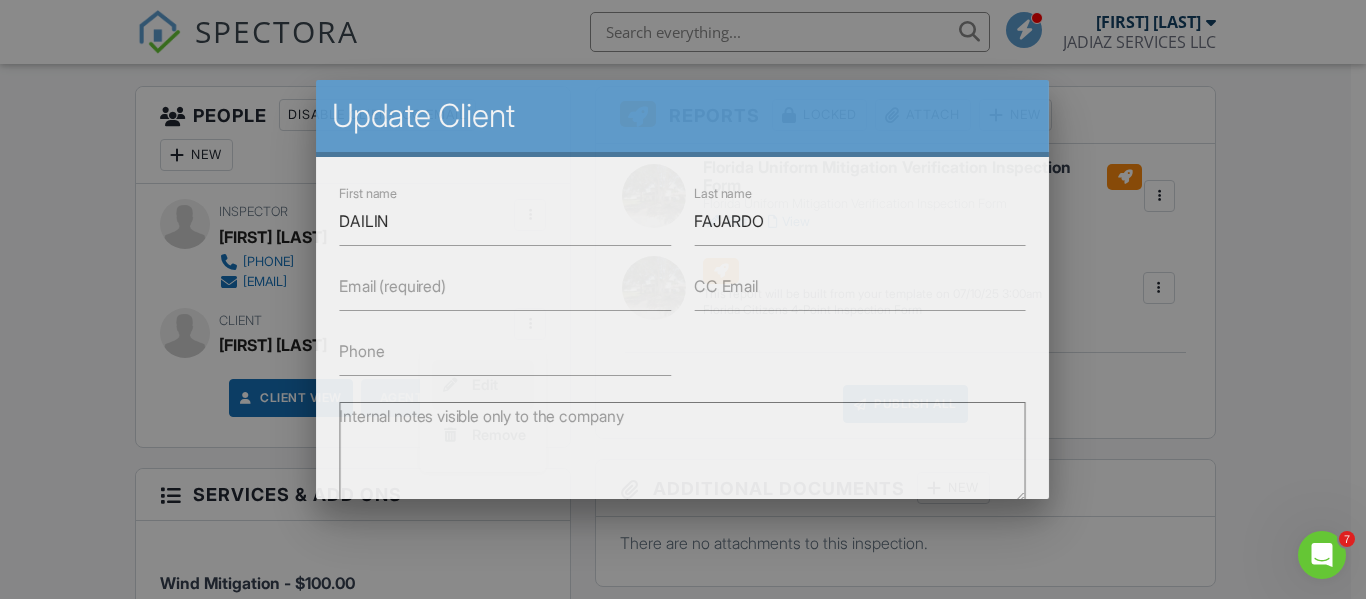 scroll, scrollTop: 0, scrollLeft: 0, axis: both 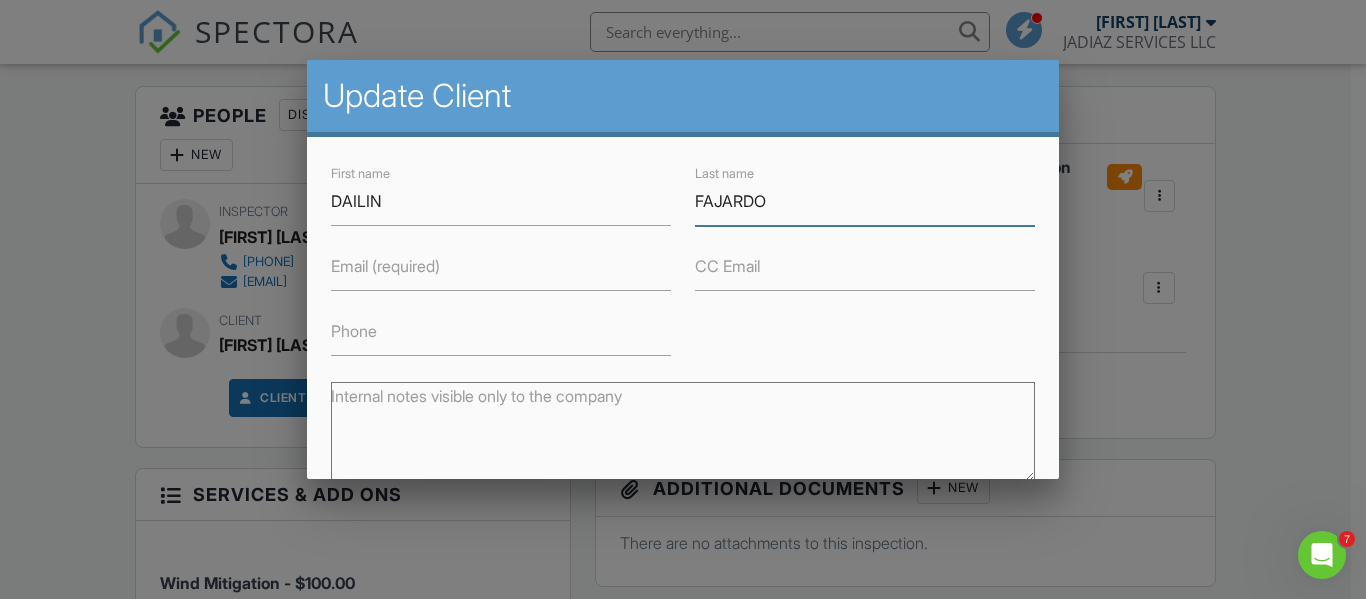 click on "FAJARDO" at bounding box center (865, 201) 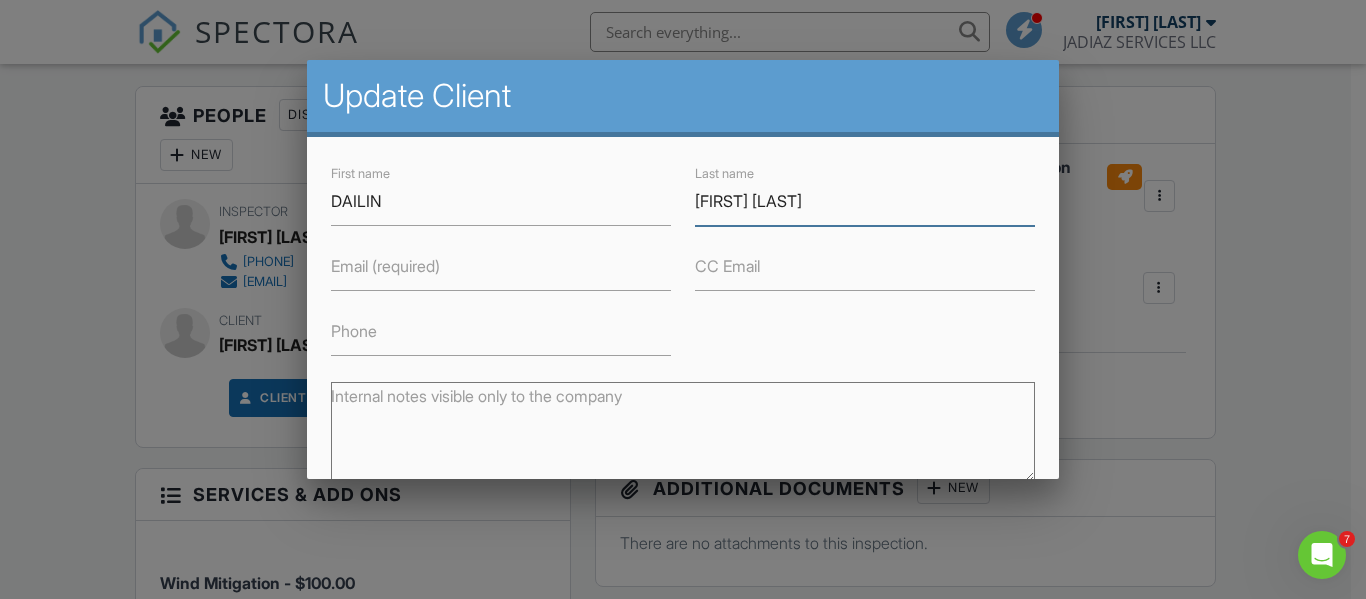 type on "Fajardo Hernandez" 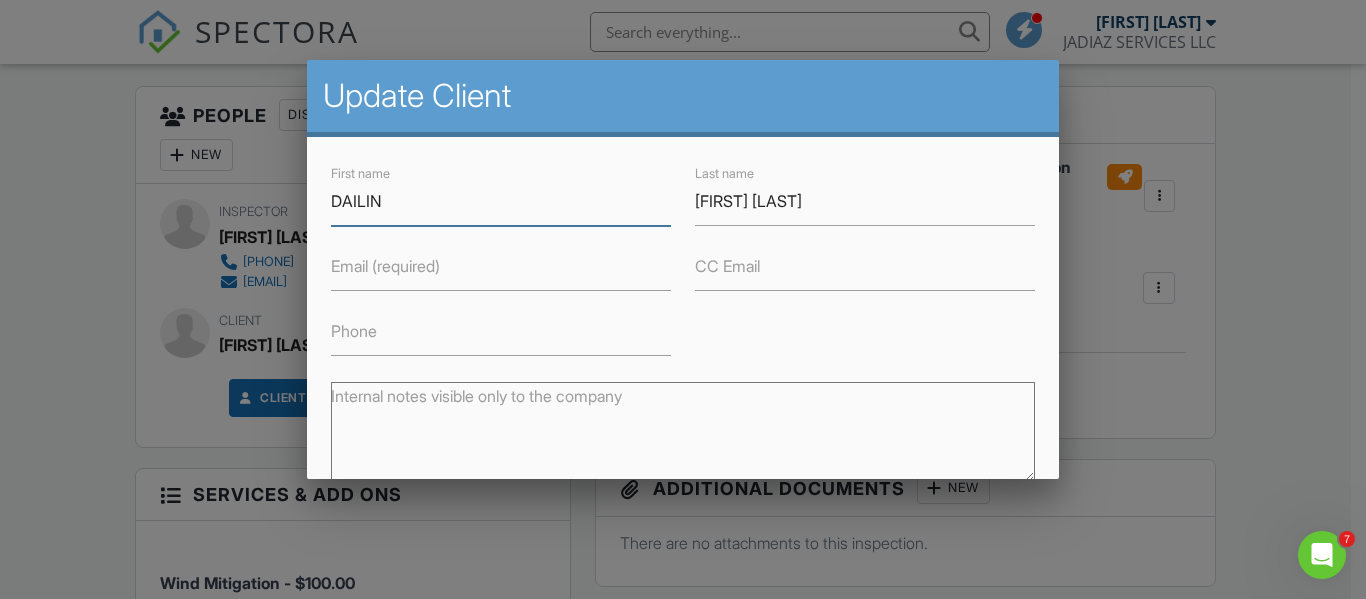 click on "DAILIN" at bounding box center [501, 201] 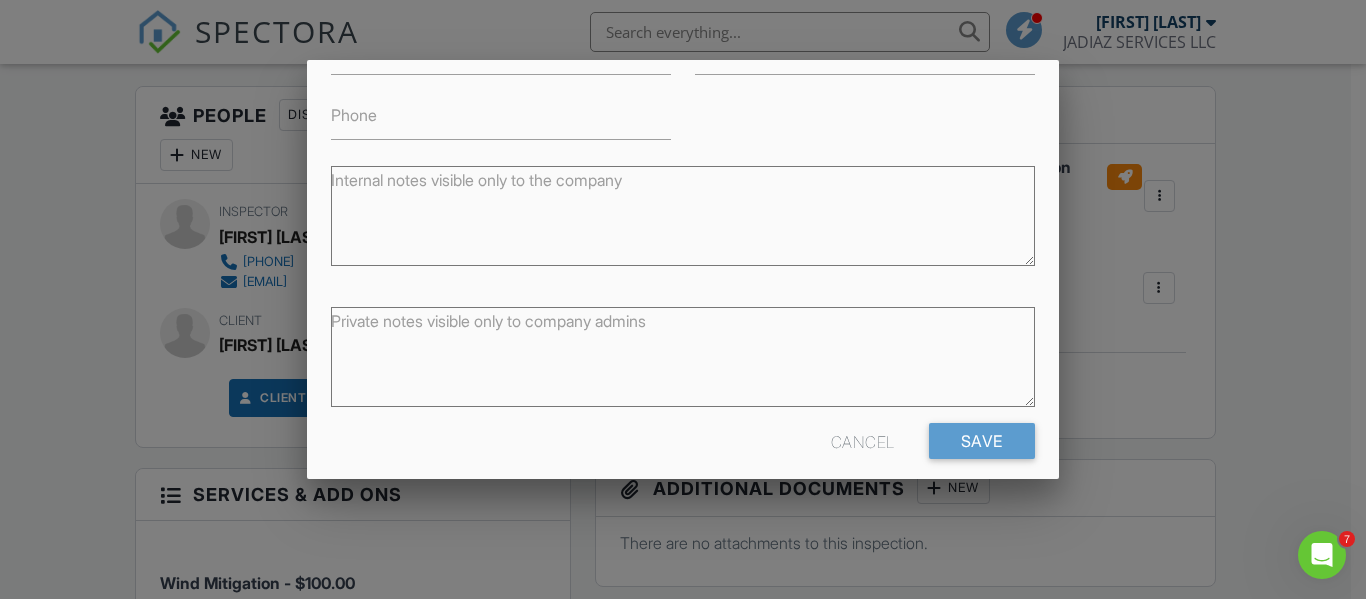 scroll, scrollTop: 235, scrollLeft: 0, axis: vertical 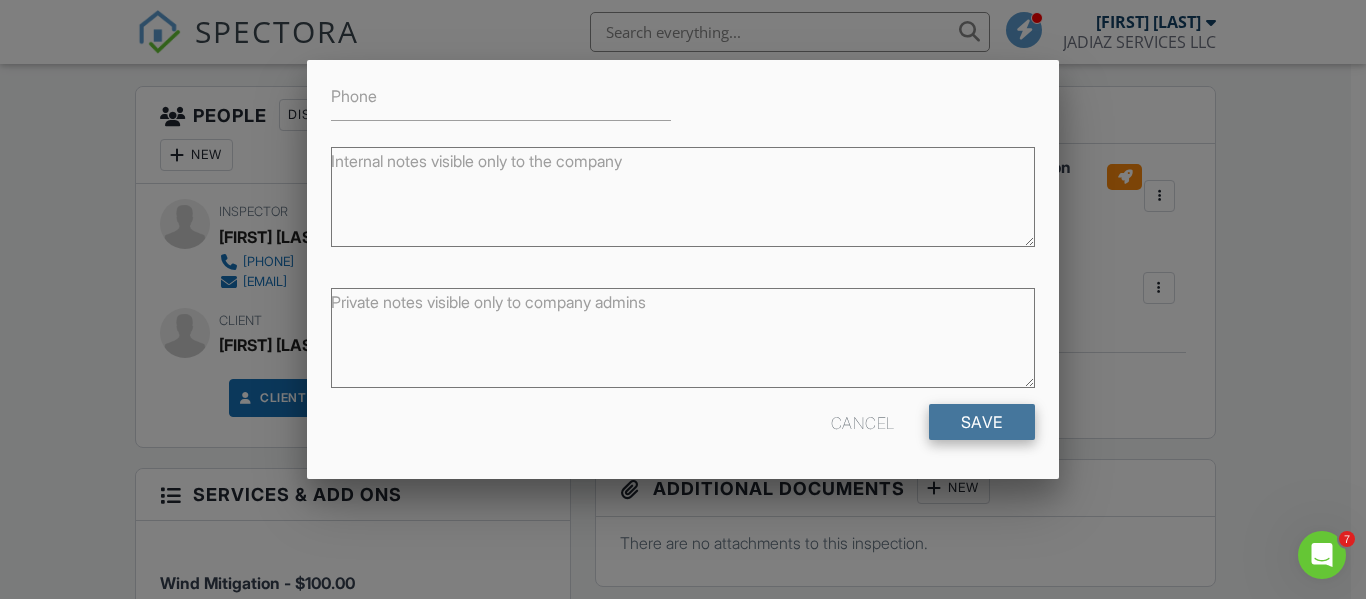 type on "Dailin" 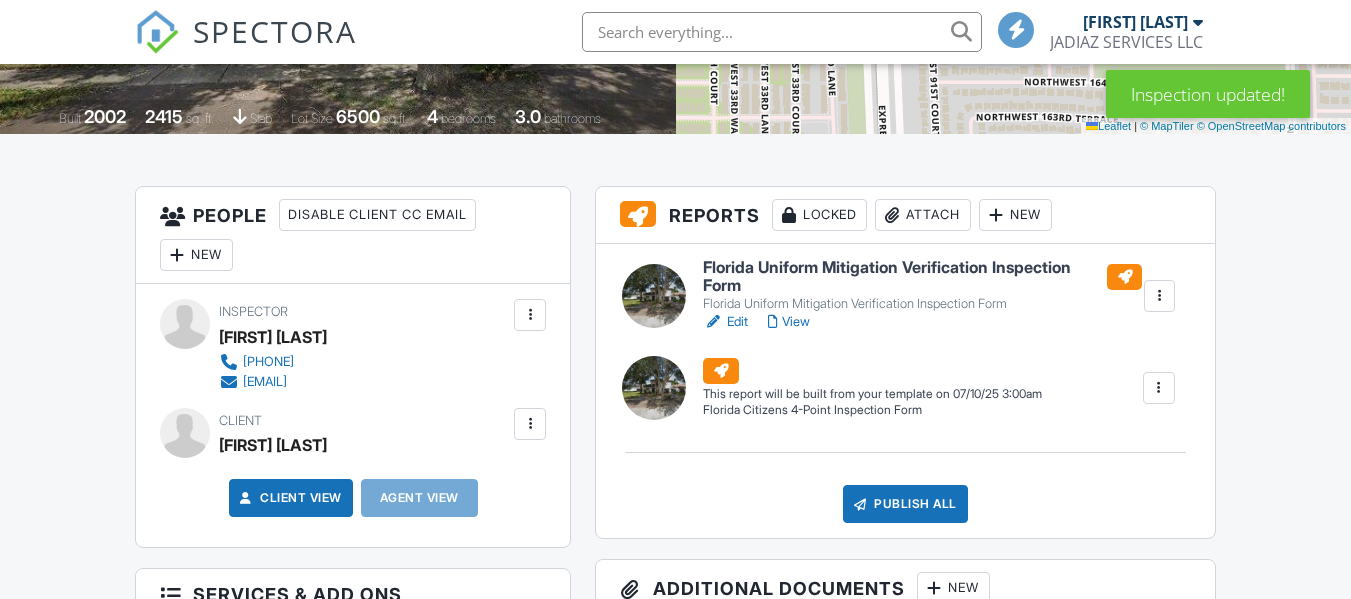 scroll, scrollTop: 500, scrollLeft: 0, axis: vertical 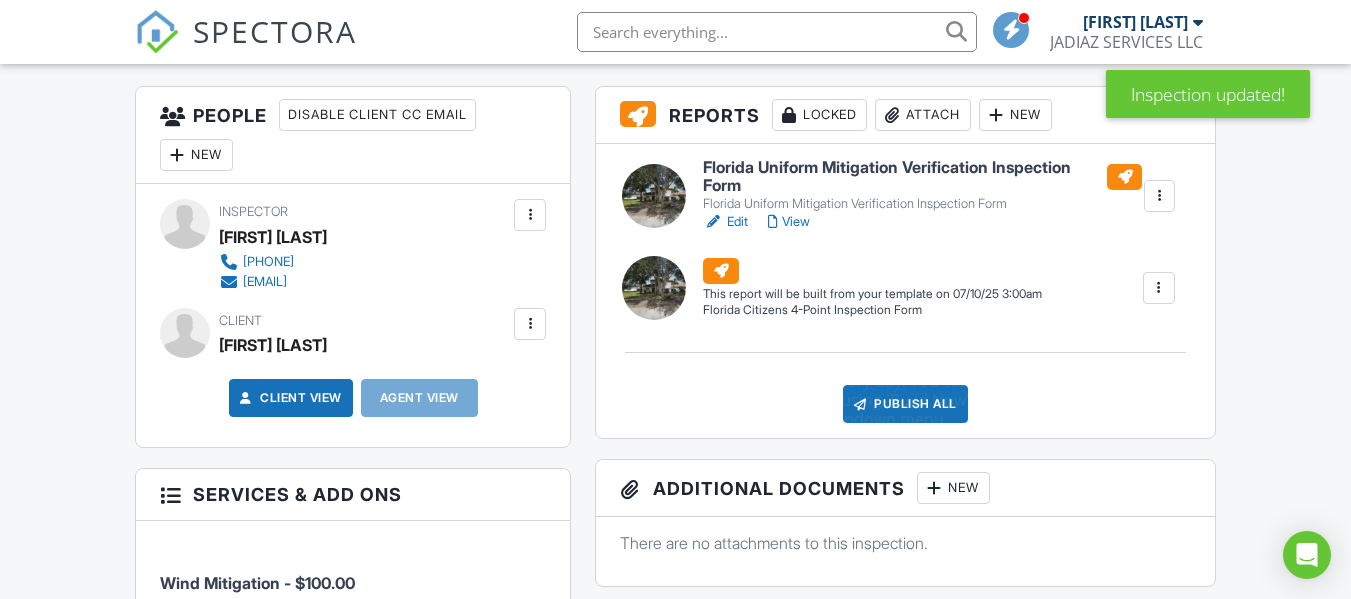 click at bounding box center [1159, 196] 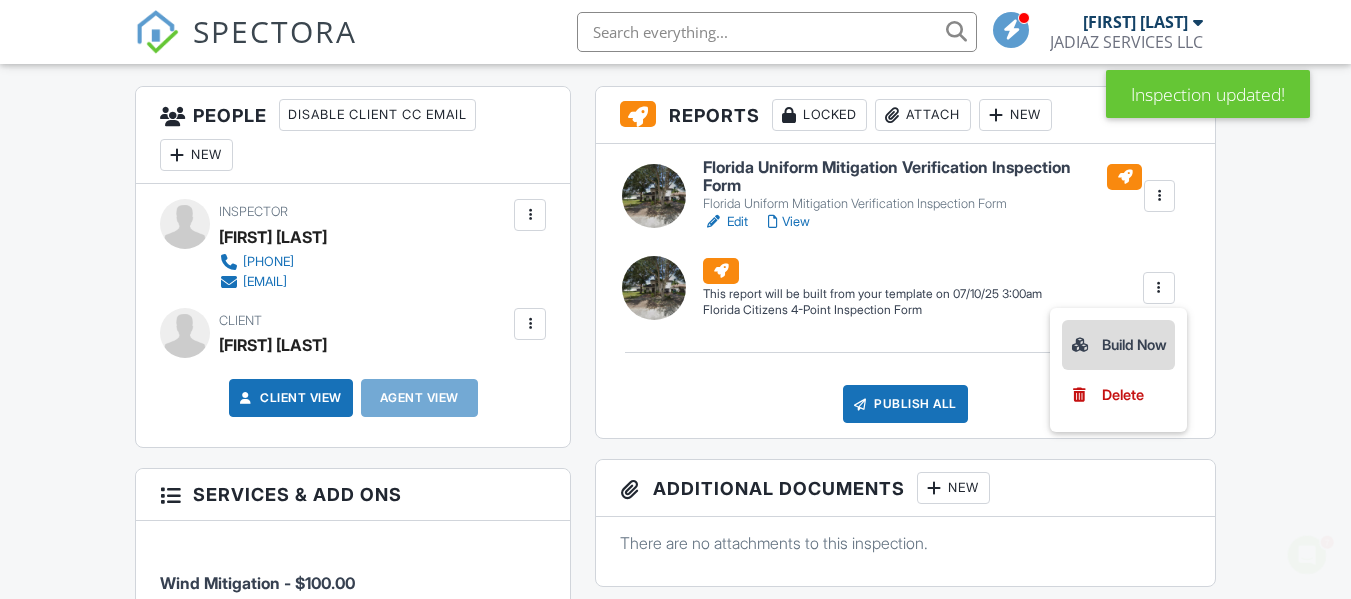 scroll, scrollTop: 0, scrollLeft: 0, axis: both 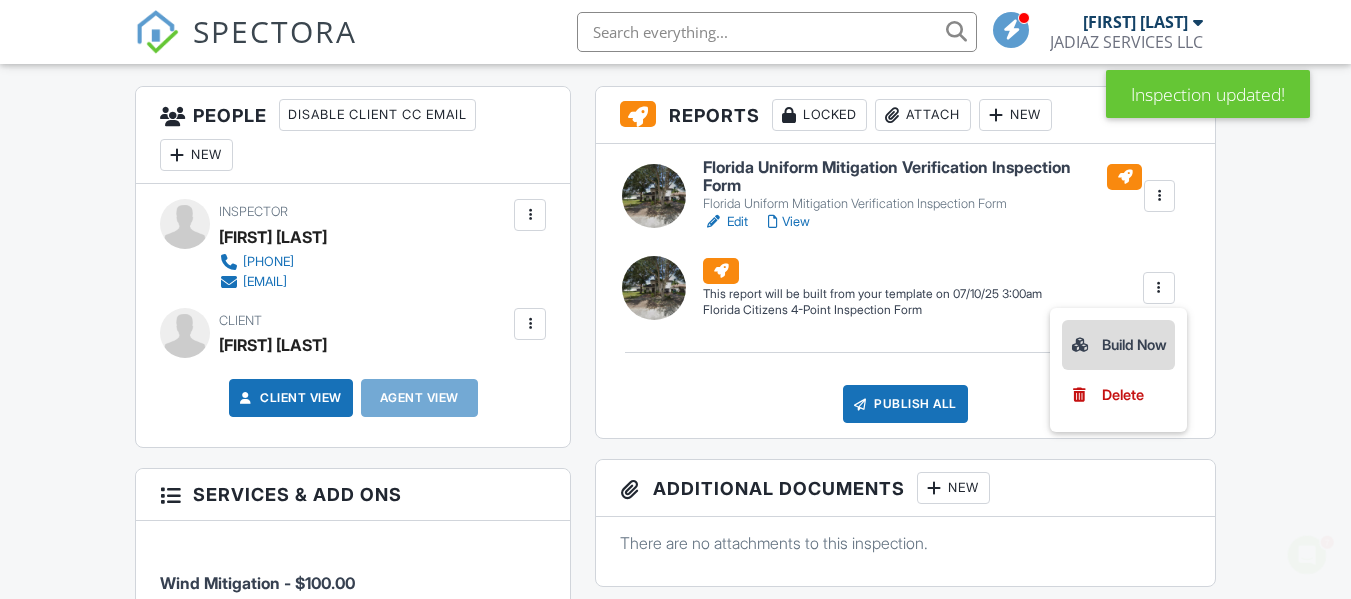 click on "Build Now" at bounding box center (1118, 345) 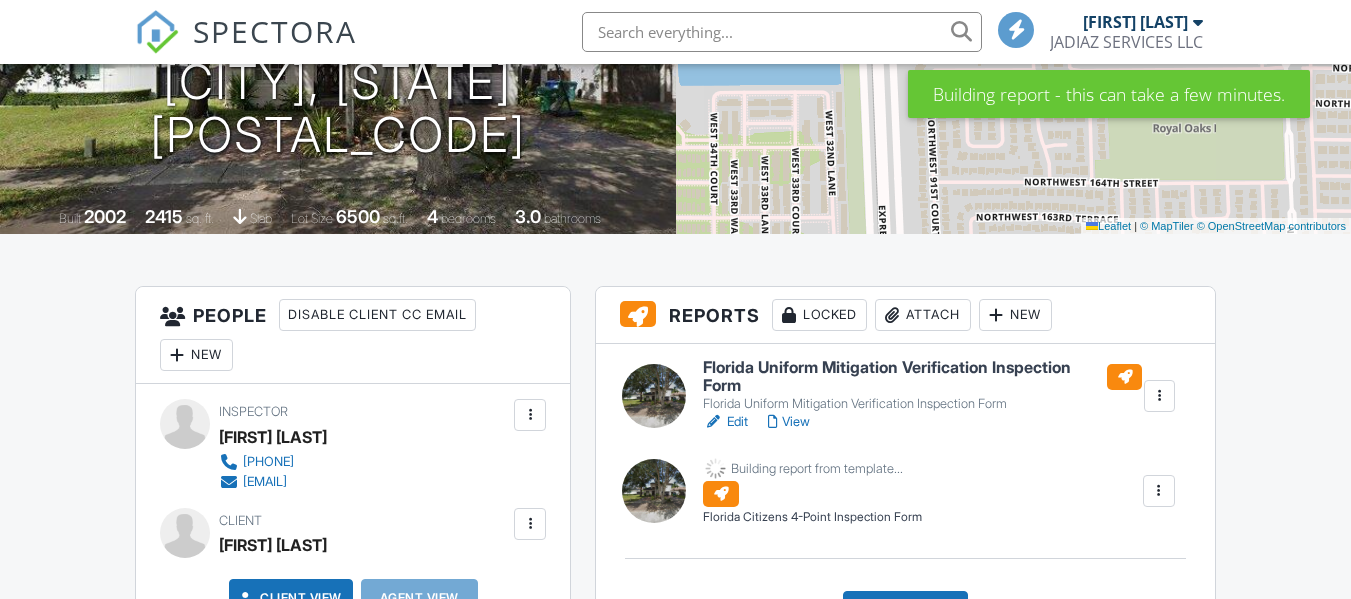 scroll, scrollTop: 500, scrollLeft: 0, axis: vertical 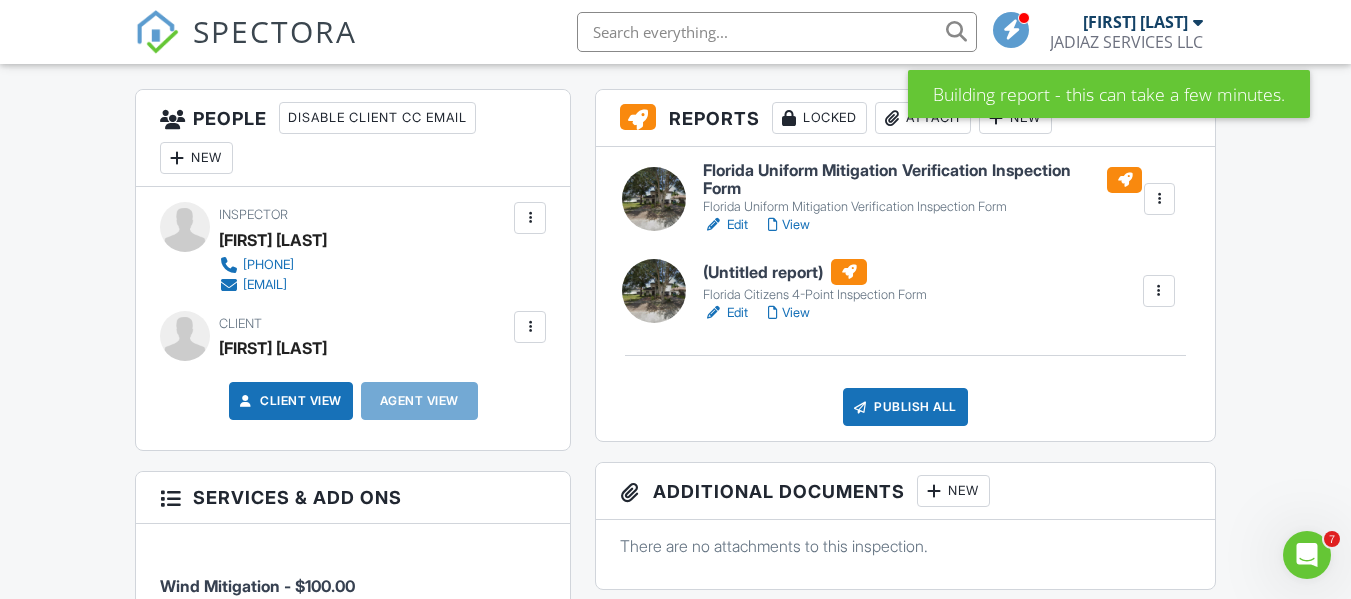 click on "Edit" at bounding box center (725, 313) 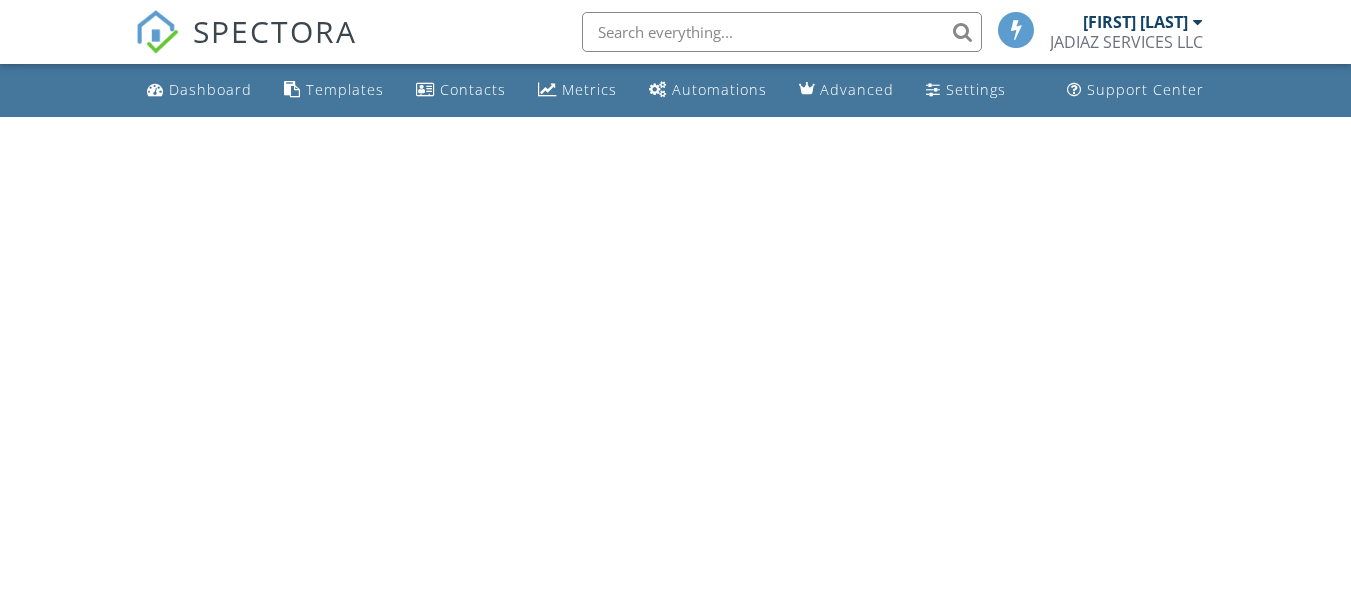 scroll, scrollTop: 0, scrollLeft: 0, axis: both 